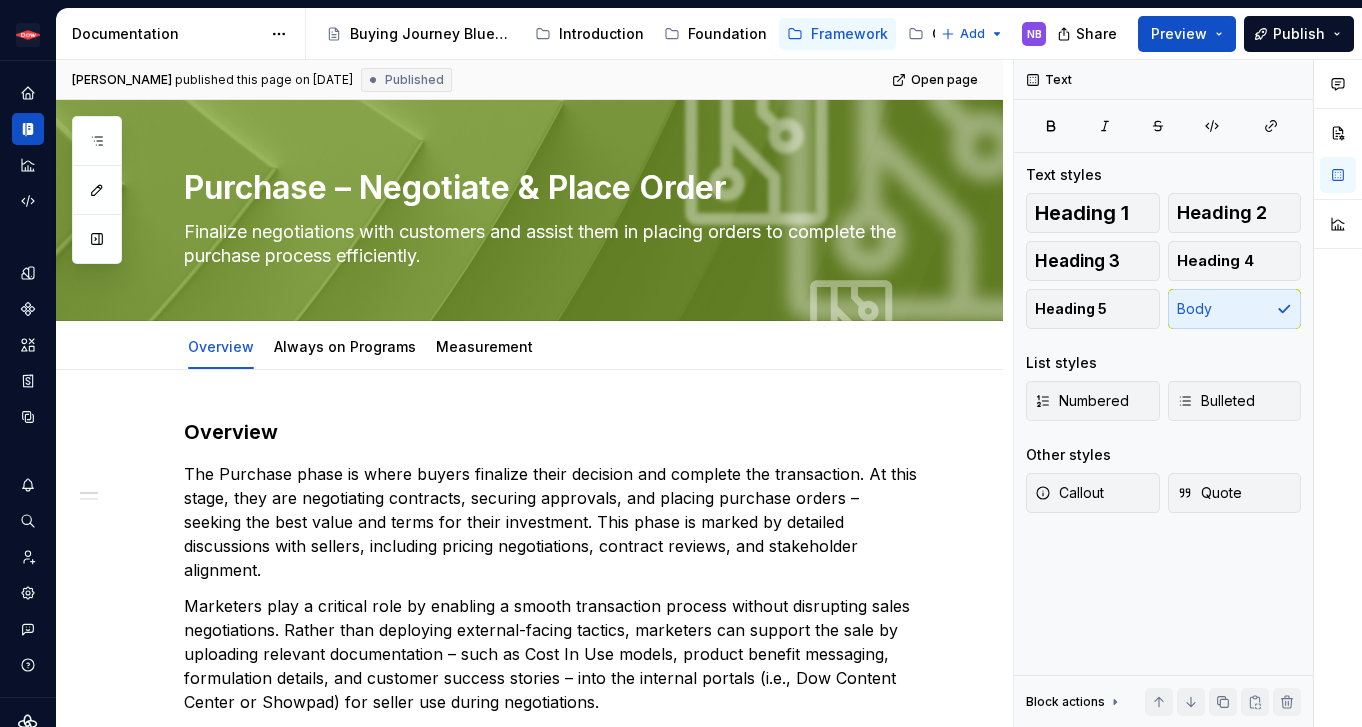 scroll, scrollTop: 0, scrollLeft: 0, axis: both 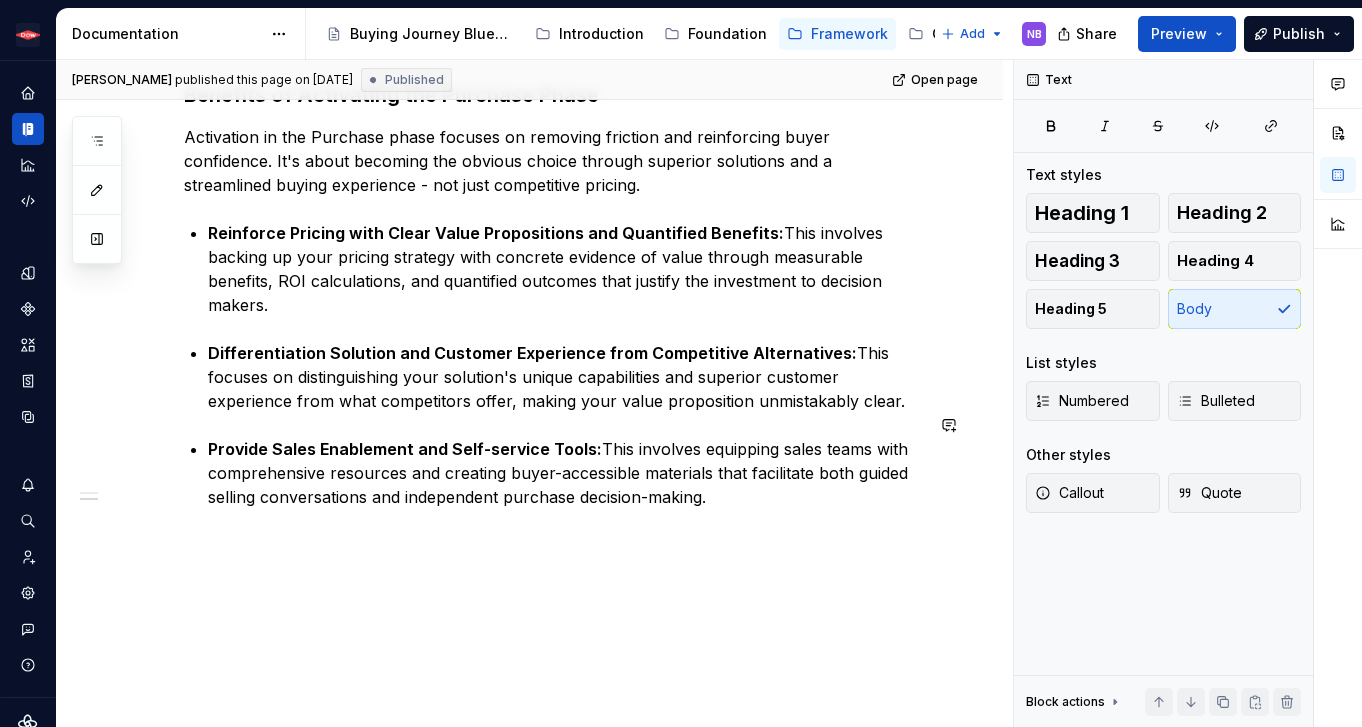 click on "Overview The Purchase phase is where buyers finalize their decision and complete the transaction. At this stage, they are negotiating contracts, securing approvals, and placing purchase orders – seeking the best value and terms for their investment. This phase is marked by detailed discussions with sellers, including pricing negotiations, contract reviews, and stakeholder alignment. Marketers play a critical role by enabling a smooth transaction process without disrupting sales negotiations. Rather than deploying external-facing tactics, marketers can support the sale by uploading relevant documentation – such as Cost In Use models, product benefit messaging, formulation details, and customer success stories – into the internal portals (i.e., Dow Content Center or Showpad) for seller use during negotiations.  In addition to internal enablement, marketers can activate Always On Programs to help drive customers towards a purchase decision.   Benefits of Activating the Purchase Phase" at bounding box center (553, 105) 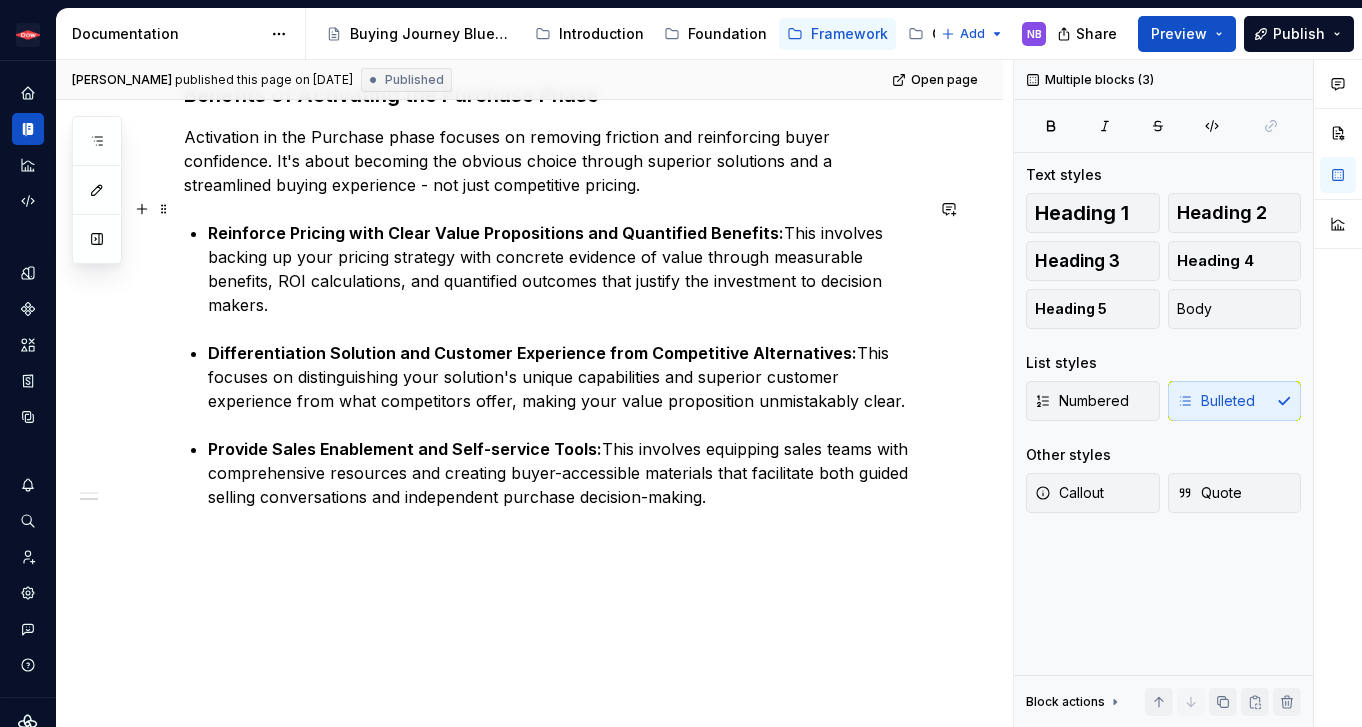 drag, startPoint x: 724, startPoint y: 477, endPoint x: 211, endPoint y: 217, distance: 575.1252 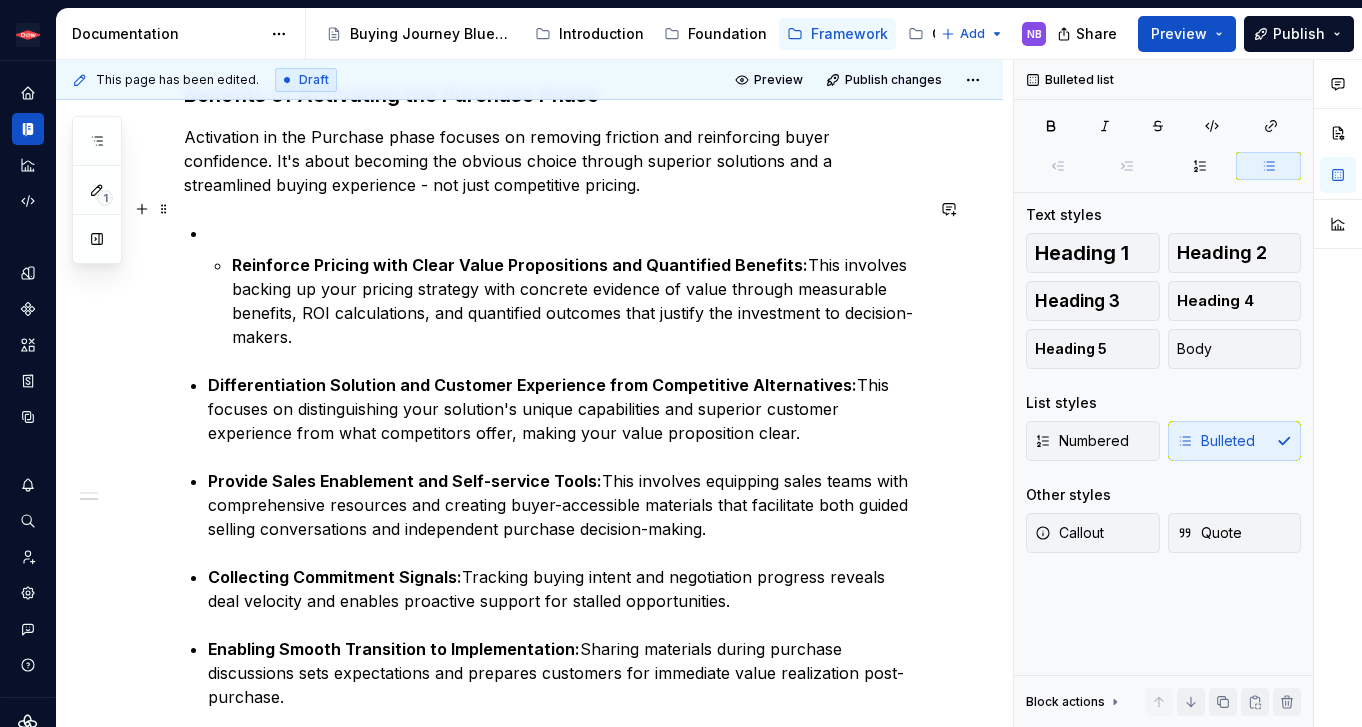 type on "*" 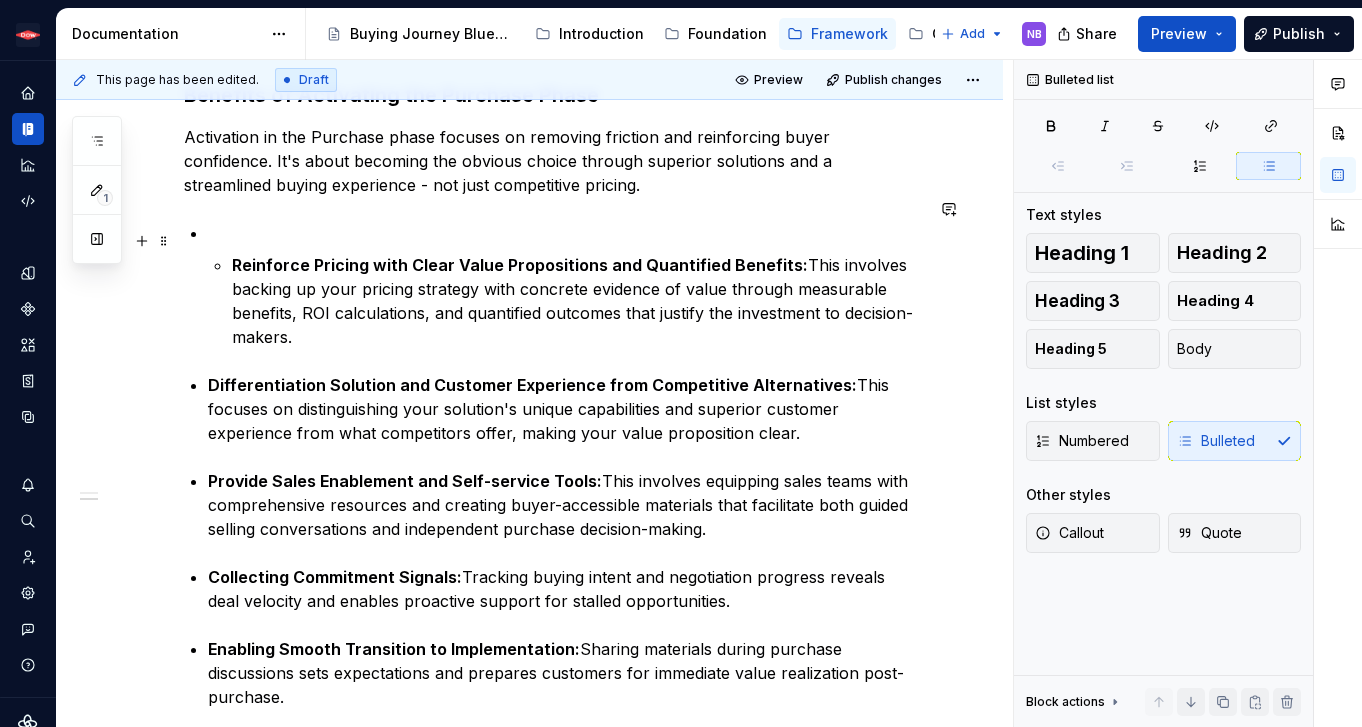 click on "Reinforce Pricing with Clear Value Propositions and Quantified Benefits:" at bounding box center [520, 265] 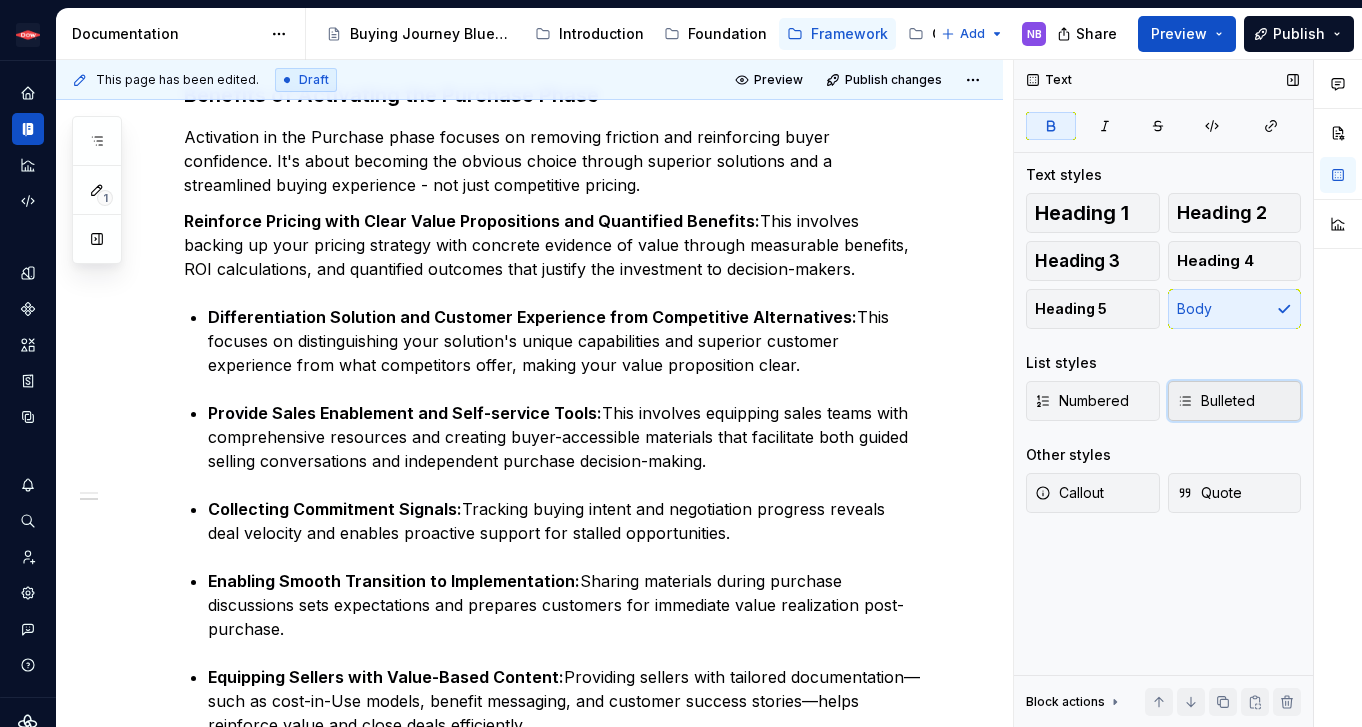 click on "Bulleted" at bounding box center [1216, 401] 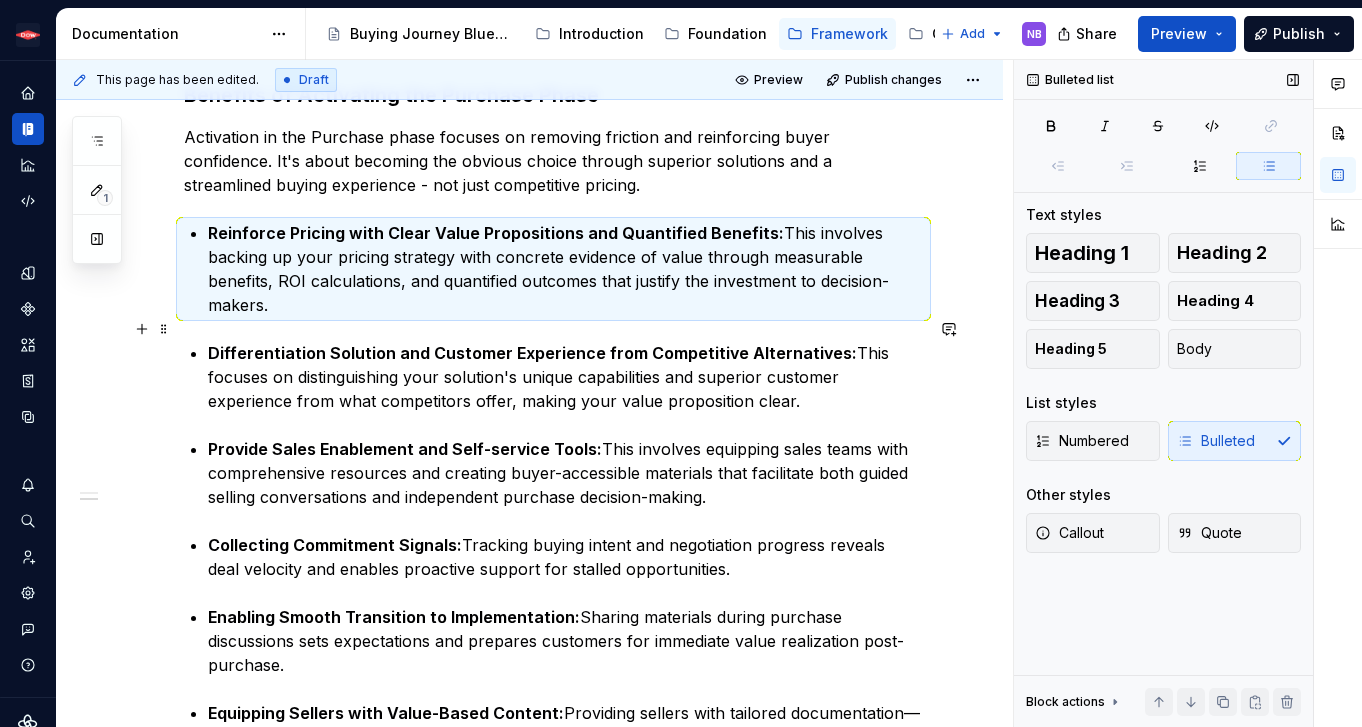 click on "Overview The Purchase phase is where buyers finalize their decision and complete the transaction. At this stage, they are negotiating contracts, securing approvals, and placing purchase orders – seeking the best value and terms for their investment. This phase is marked by detailed discussions with sellers, including pricing negotiations, contract reviews, and stakeholder alignment. Marketers play a critical role by enabling a smooth transaction process without disrupting sales negotiations. Rather than deploying external-facing tactics, marketers can support the sale by uploading relevant documentation – such as Cost In Use models, product benefit messaging, formulation details, and customer success stories – into the internal portals (i.e., Dow Content Center or Showpad) for seller use during negotiations.  In addition to internal enablement, marketers can activate Always On Programs to help drive customers towards a purchase decision.   Benefits of Activating the Purchase Phase" at bounding box center [553, 273] 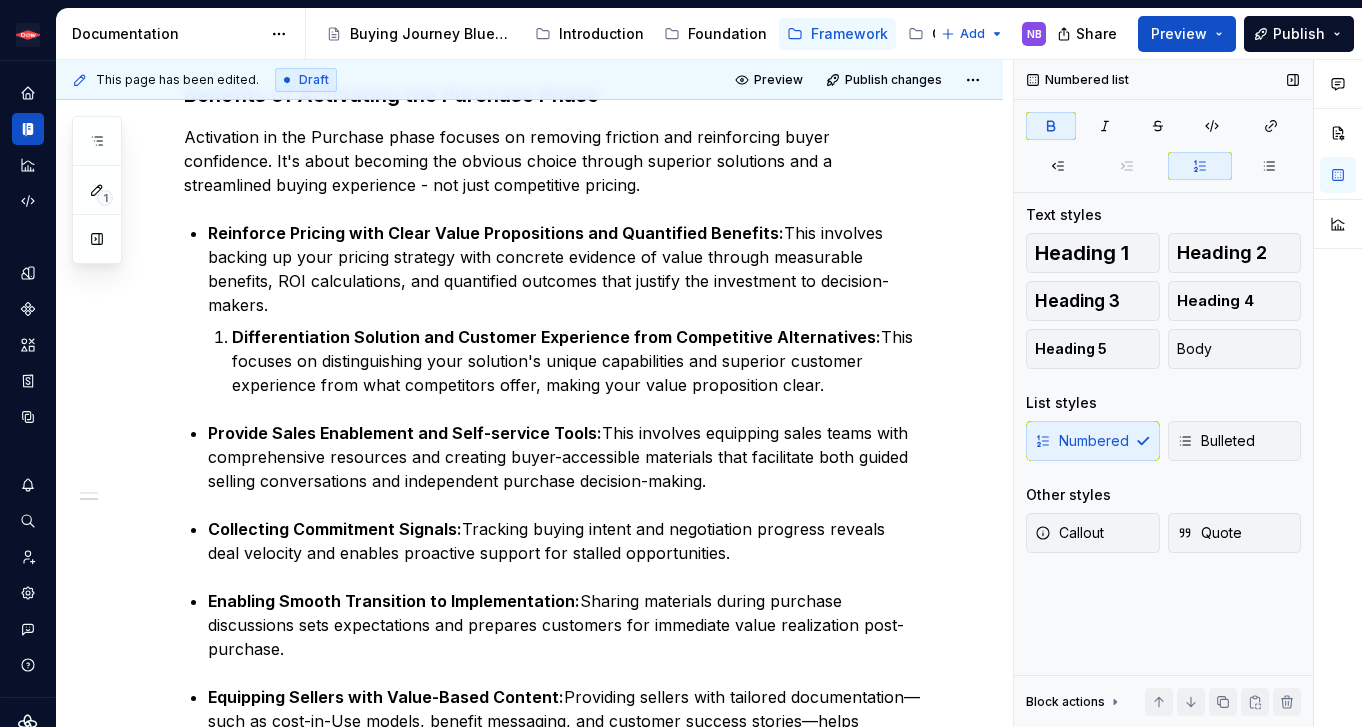 type 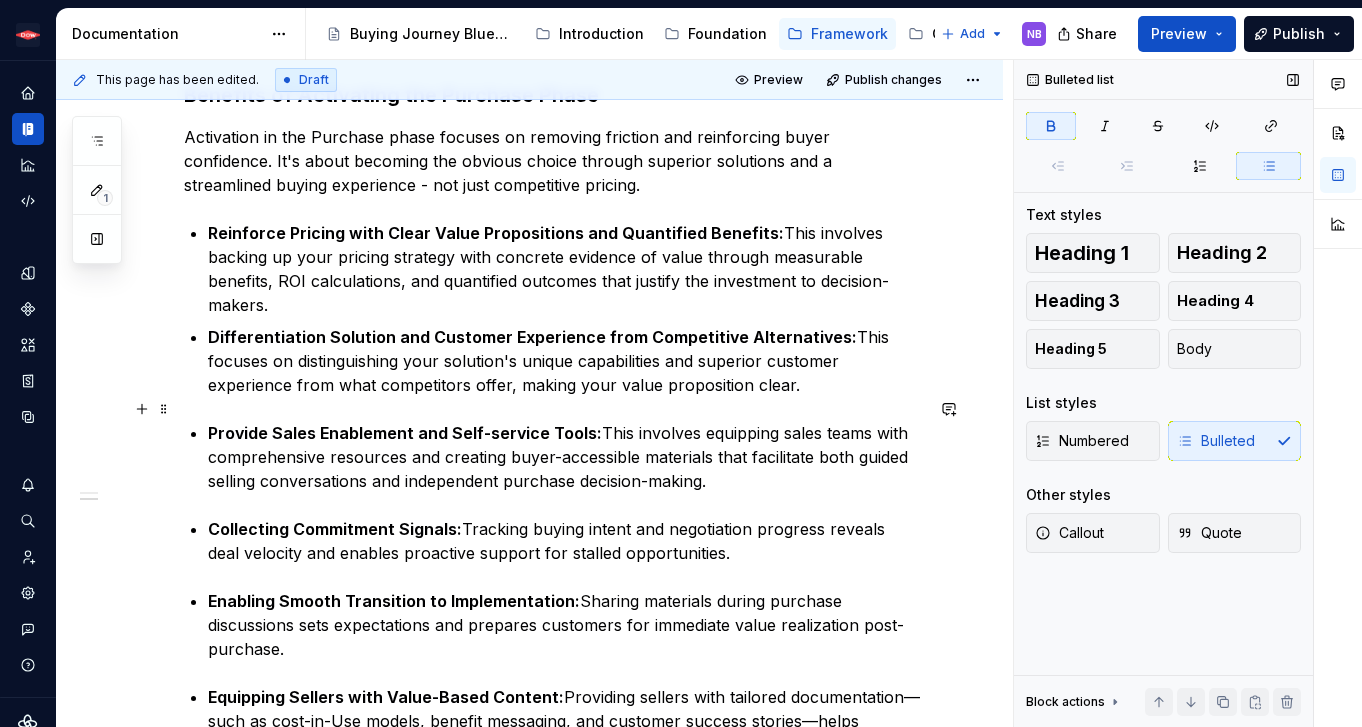 click on "Overview The Purchase phase is where buyers finalize their decision and complete the transaction. At this stage, they are negotiating contracts, securing approvals, and placing purchase orders – seeking the best value and terms for their investment. This phase is marked by detailed discussions with sellers, including pricing negotiations, contract reviews, and stakeholder alignment. Marketers play a critical role by enabling a smooth transaction process without disrupting sales negotiations. Rather than deploying external-facing tactics, marketers can support the sale by uploading relevant documentation – such as Cost In Use models, product benefit messaging, formulation details, and customer success stories – into the internal portals (i.e., Dow Content Center or Showpad) for seller use during negotiations.  In addition to internal enablement, marketers can activate Always On Programs to help drive customers towards a purchase decision.   Benefits of Activating the Purchase Phase" at bounding box center (553, 265) 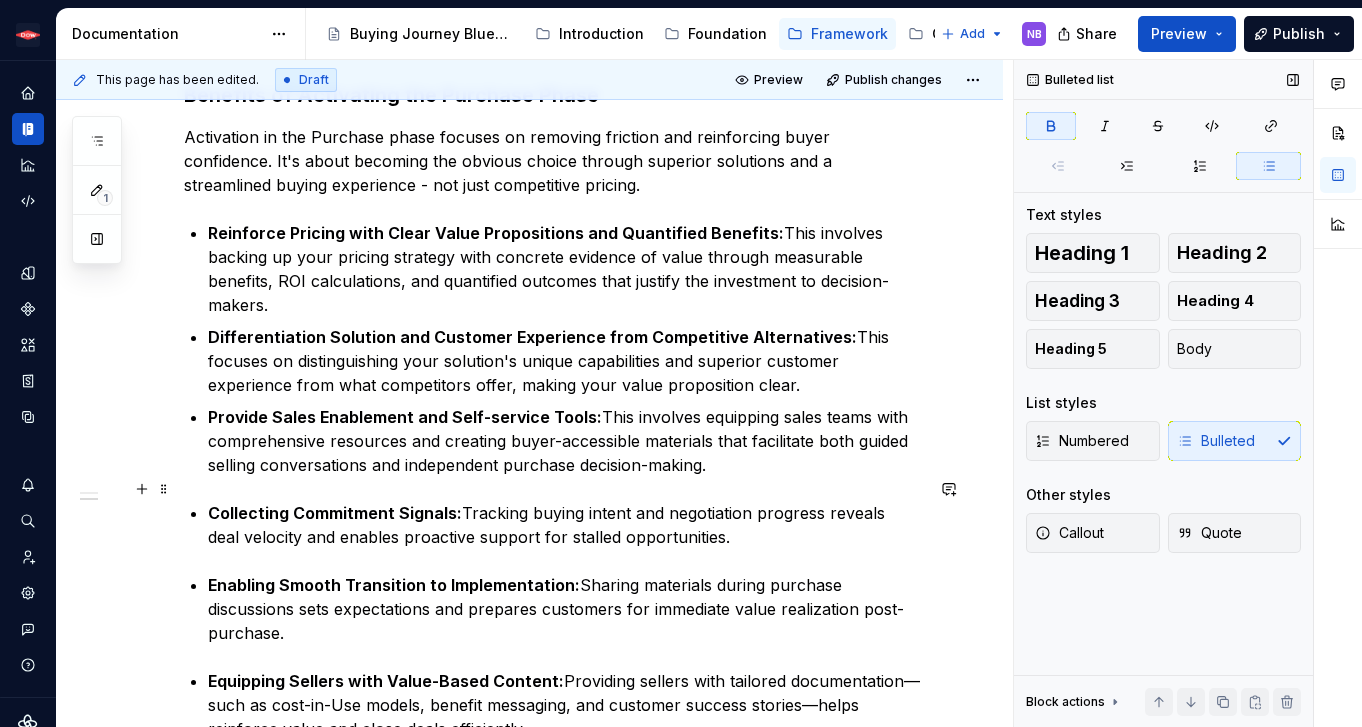click on "Overview The Purchase phase is where buyers finalize their decision and complete the transaction. At this stage, they are negotiating contracts, securing approvals, and placing purchase orders – seeking the best value and terms for their investment. This phase is marked by detailed discussions with sellers, including pricing negotiations, contract reviews, and stakeholder alignment. Marketers play a critical role by enabling a smooth transaction process without disrupting sales negotiations. Rather than deploying external-facing tactics, marketers can support the sale by uploading relevant documentation – such as Cost In Use models, product benefit messaging, formulation details, and customer success stories – into the internal portals (i.e., Dow Content Center or Showpad) for seller use during negotiations.  In addition to internal enablement, marketers can activate Always On Programs to help drive customers towards a purchase decision.   Benefits of Activating the Purchase Phase" at bounding box center (553, 257) 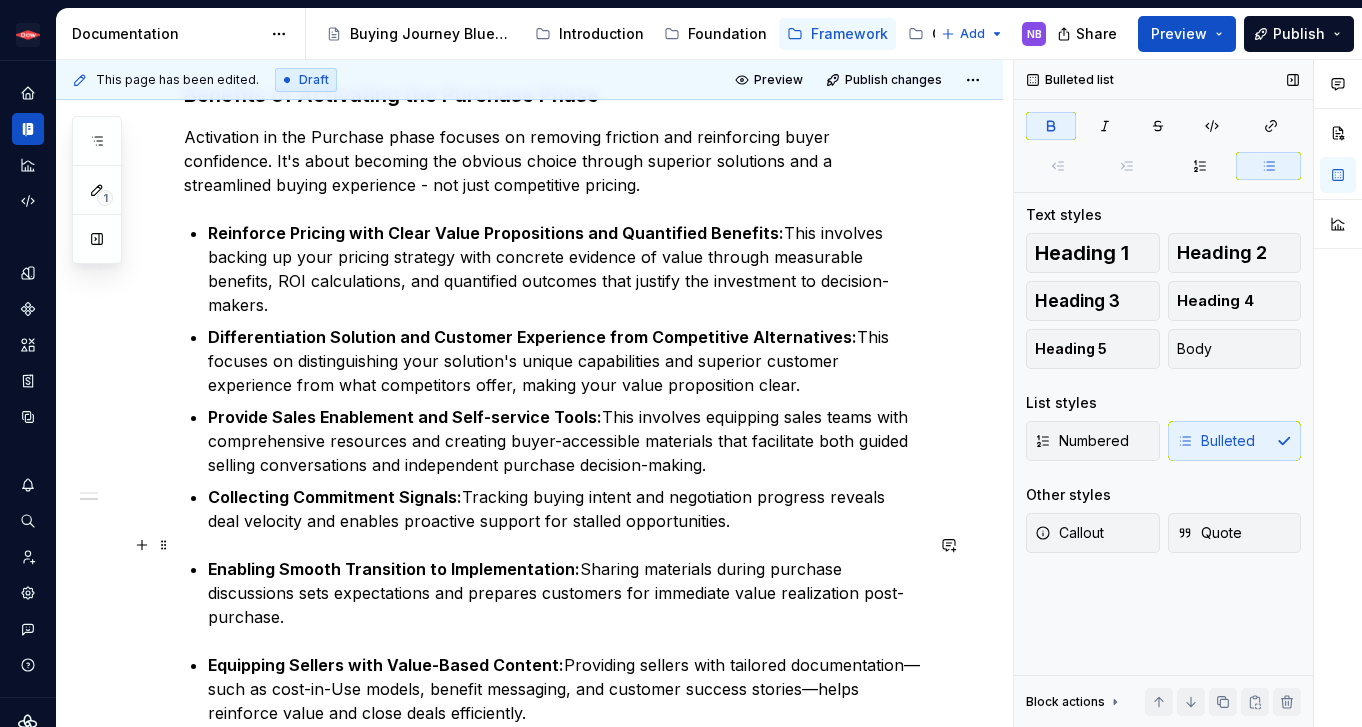 click on "Overview The Purchase phase is where buyers finalize their decision and complete the transaction. At this stage, they are negotiating contracts, securing approvals, and placing purchase orders – seeking the best value and terms for their investment. This phase is marked by detailed discussions with sellers, including pricing negotiations, contract reviews, and stakeholder alignment. Marketers play a critical role by enabling a smooth transaction process without disrupting sales negotiations. Rather than deploying external-facing tactics, marketers can support the sale by uploading relevant documentation – such as Cost In Use models, product benefit messaging, formulation details, and customer success stories – into the internal portals (i.e., Dow Content Center or Showpad) for seller use during negotiations.  In addition to internal enablement, marketers can activate Always On Programs to help drive customers towards a purchase decision.   Benefits of Activating the Purchase Phase" at bounding box center [553, 249] 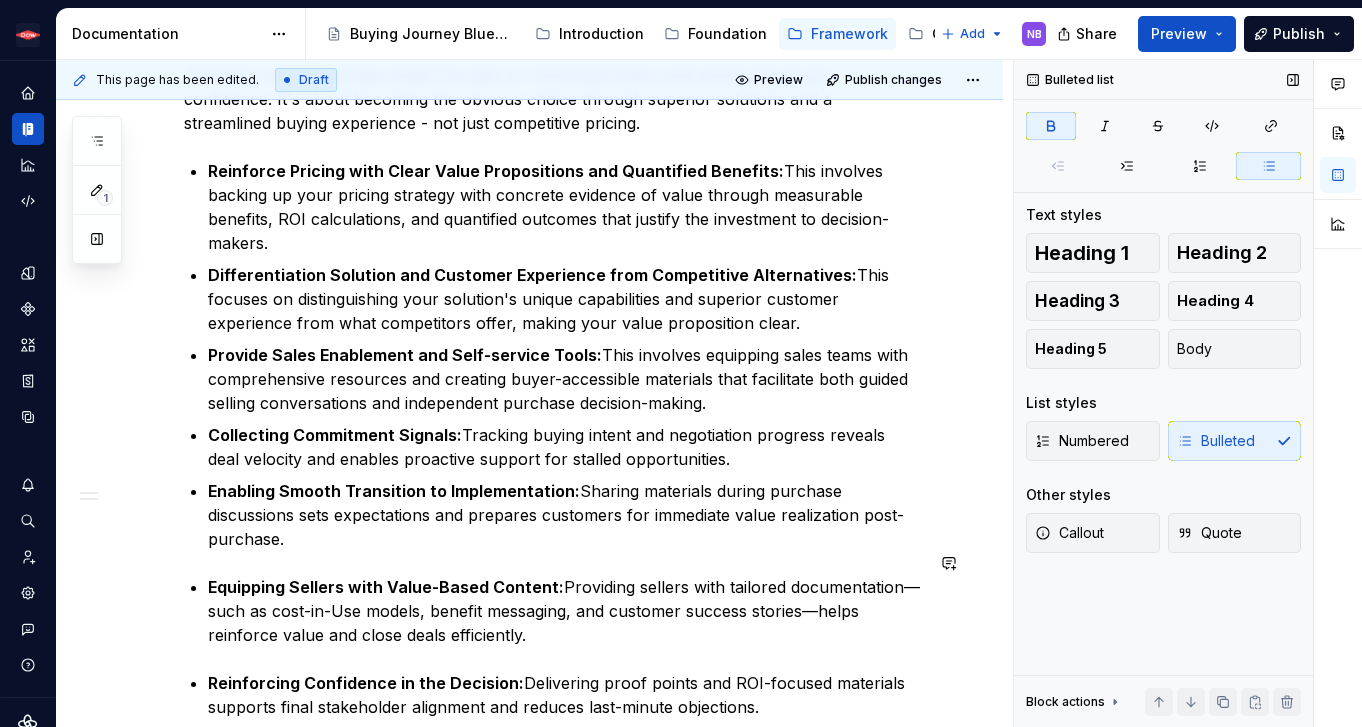 scroll, scrollTop: 795, scrollLeft: 0, axis: vertical 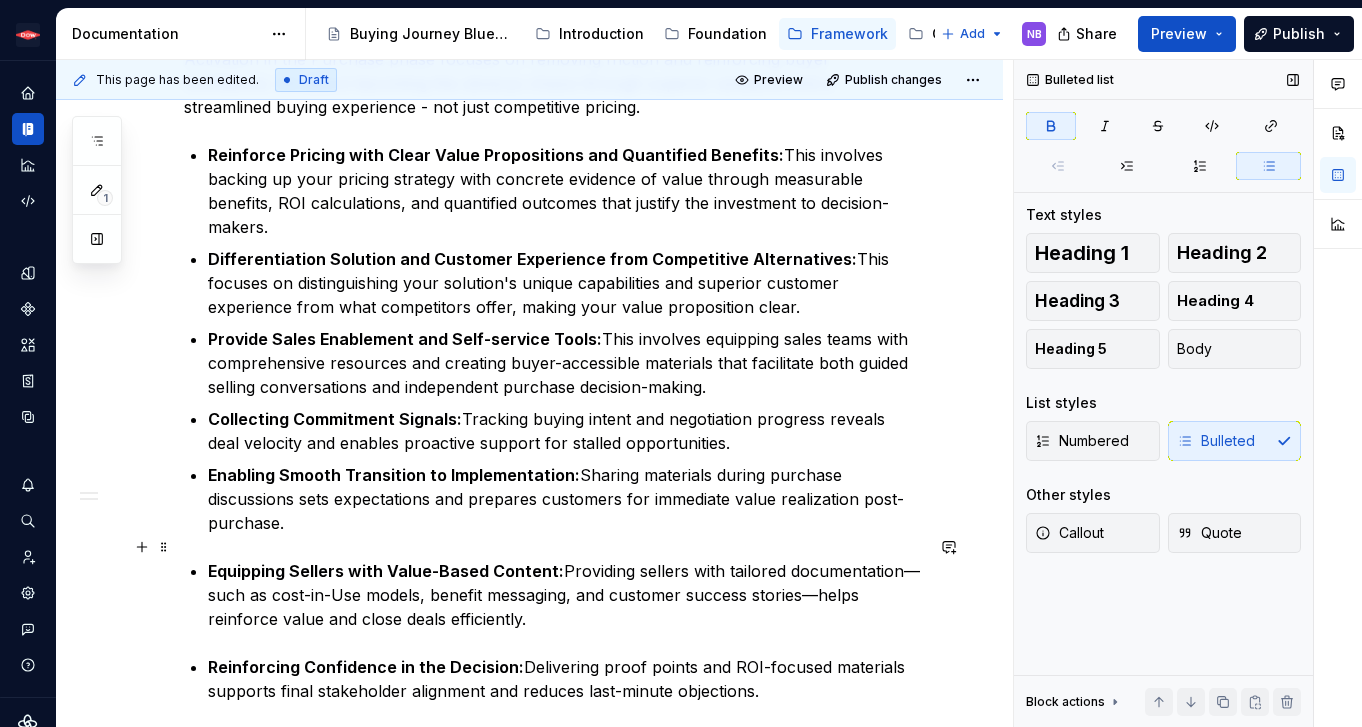 click on "Overview The Purchase phase is where buyers finalize their decision and complete the transaction. At this stage, they are negotiating contracts, securing approvals, and placing purchase orders – seeking the best value and terms for their investment. This phase is marked by detailed discussions with sellers, including pricing negotiations, contract reviews, and stakeholder alignment. Marketers play a critical role by enabling a smooth transaction process without disrupting sales negotiations. Rather than deploying external-facing tactics, marketers can support the sale by uploading relevant documentation – such as Cost In Use models, product benefit messaging, formulation details, and customer success stories – into the internal portals (i.e., Dow Content Center or Showpad) for seller use during negotiations.  In addition to internal enablement, marketers can activate Always On Programs to help drive customers towards a purchase decision.   Benefits of Activating the Purchase Phase" at bounding box center (553, 163) 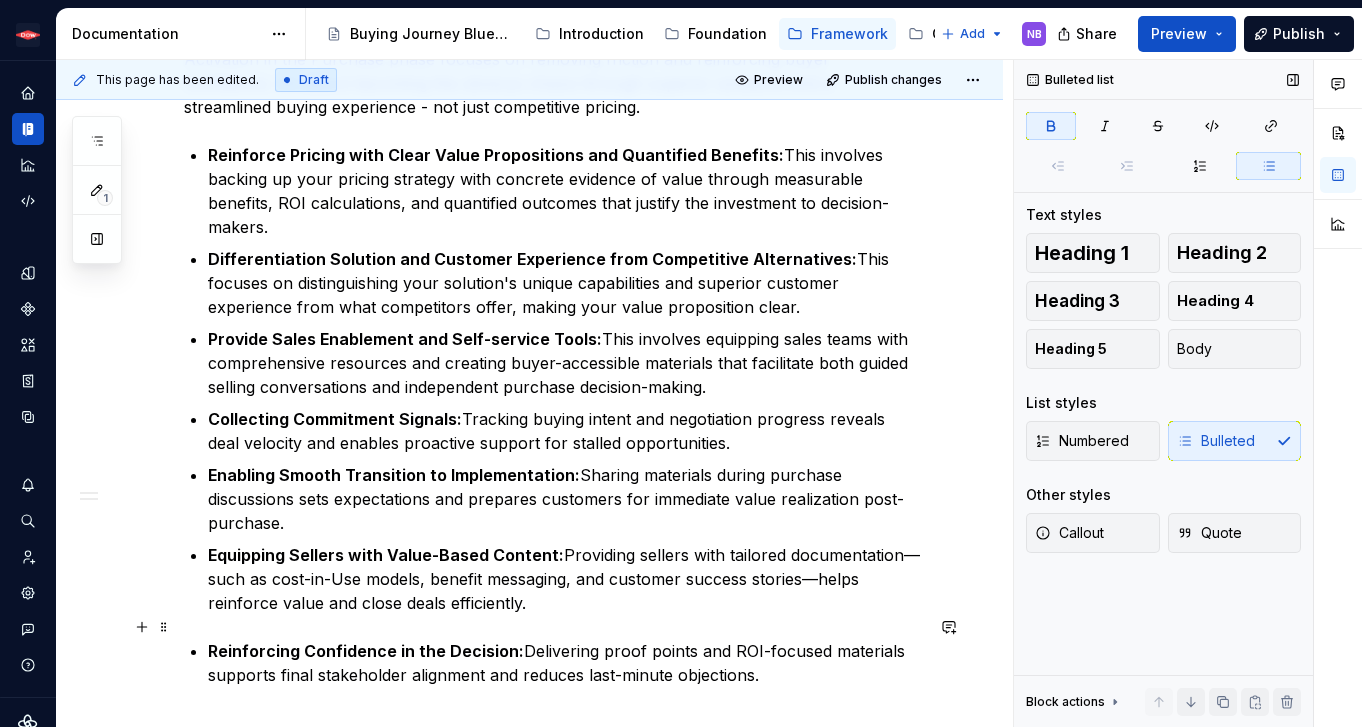 click on "Reinforcing Confidence in the Decision:" at bounding box center [366, 651] 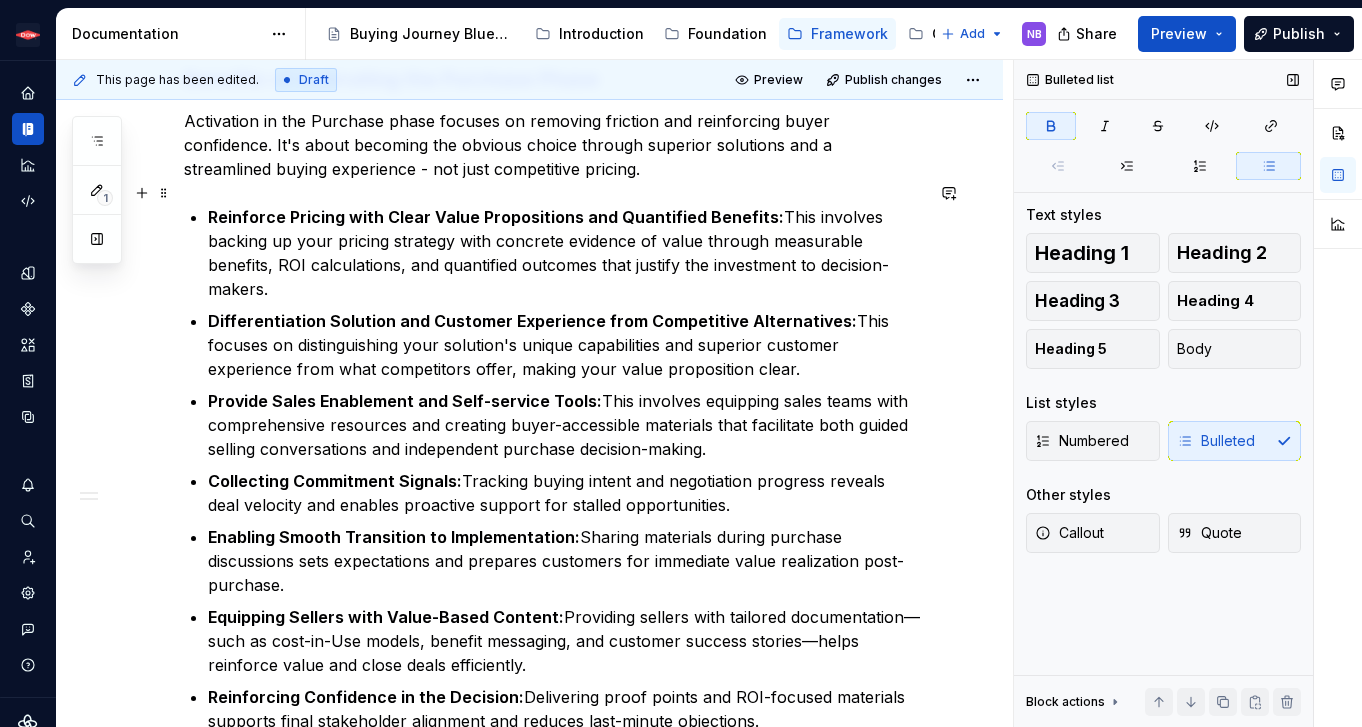 scroll, scrollTop: 752, scrollLeft: 0, axis: vertical 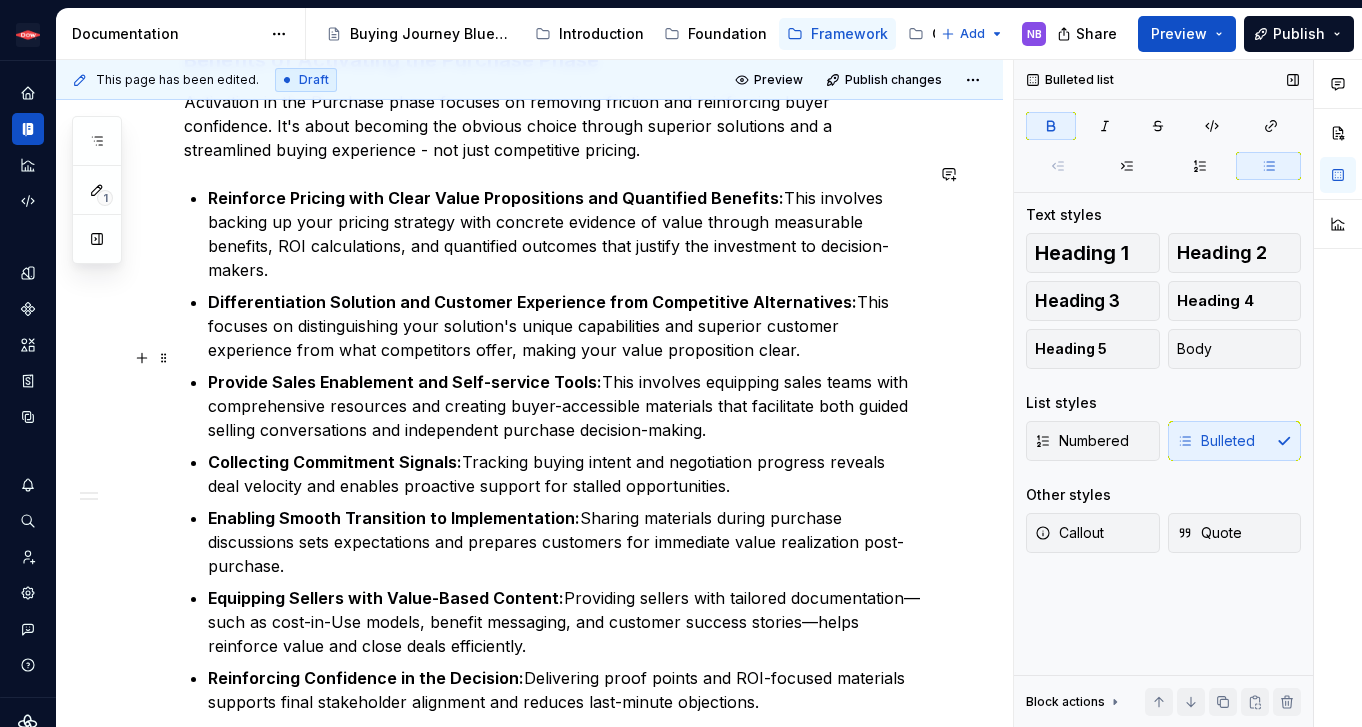 click on "Provide Sales Enablement and Self-service Tools:" at bounding box center (405, 382) 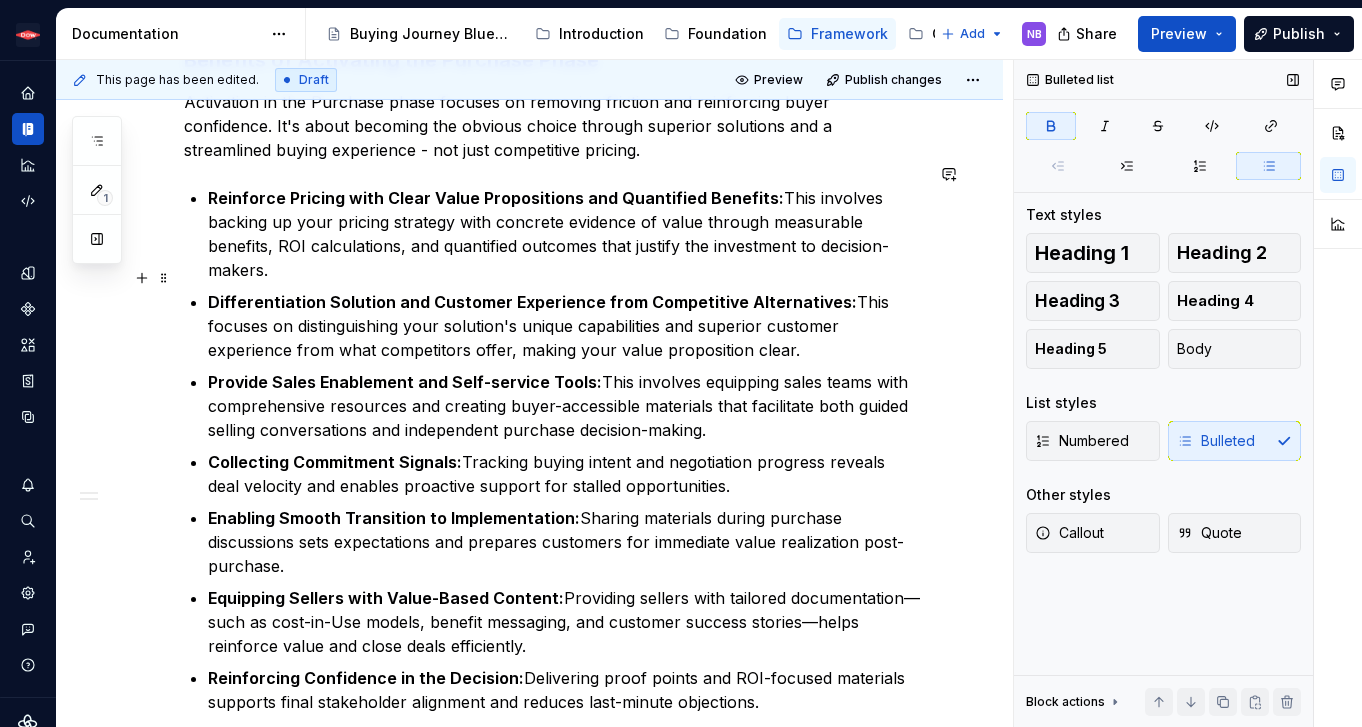 click on "Differentiation Solution and Customer Experience from Competitive Alternatives:" at bounding box center (532, 302) 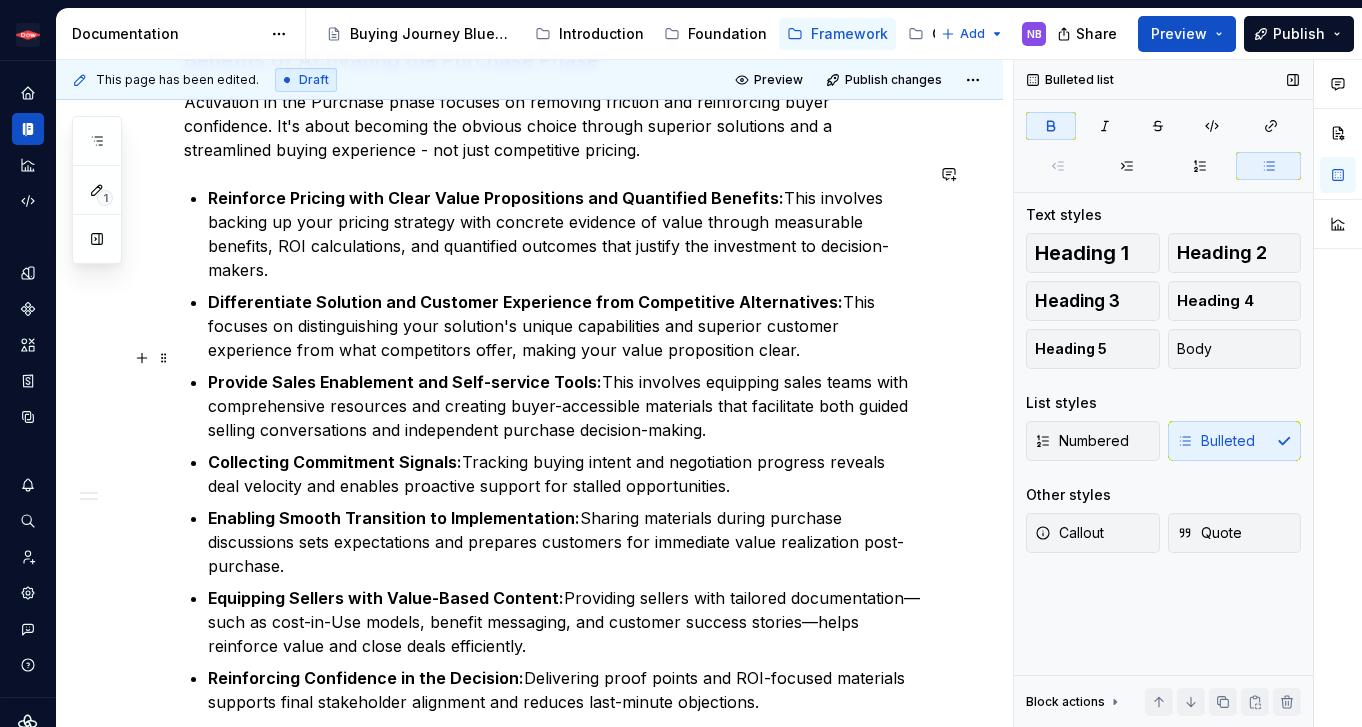click on "Provide Sales Enablement and Self-service Tools:  This involves equipping sales teams with comprehensive resources and creating buyer-accessible materials that facilitate both guided selling conversations and independent purchase decision-making." at bounding box center (565, 406) 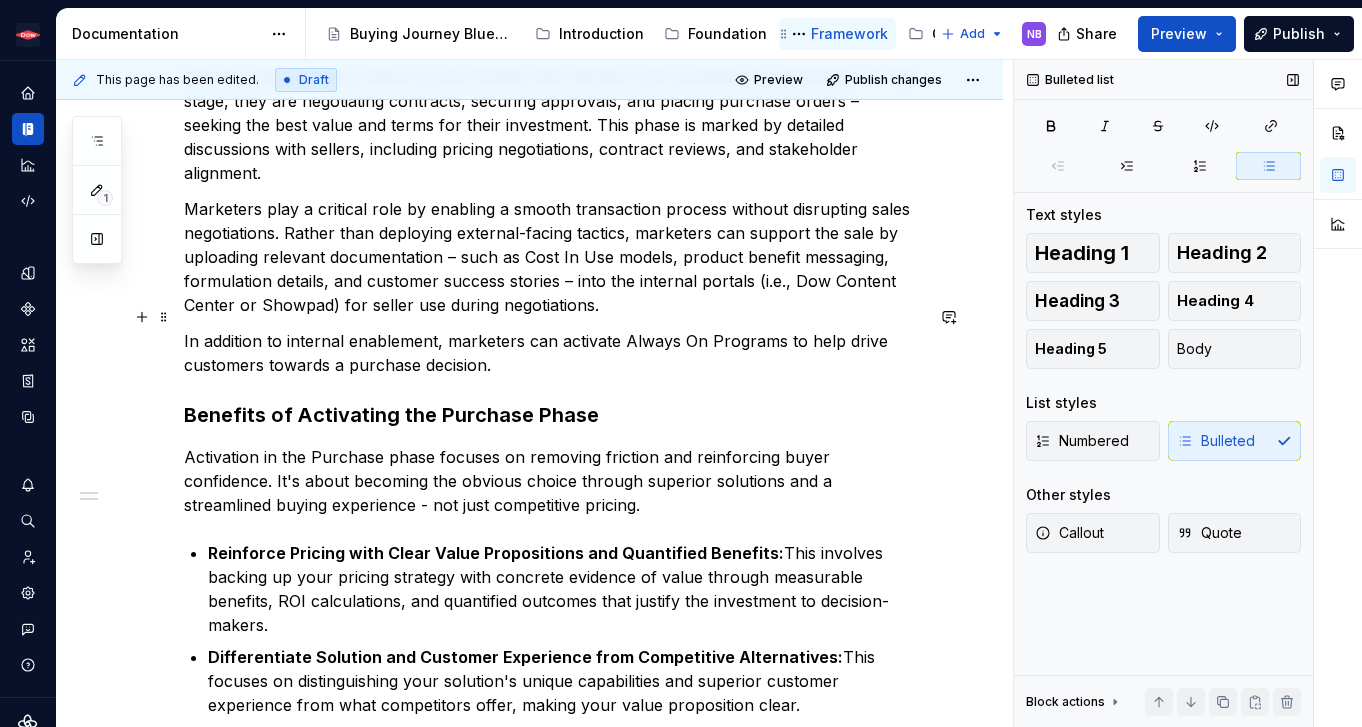 scroll, scrollTop: 0, scrollLeft: 0, axis: both 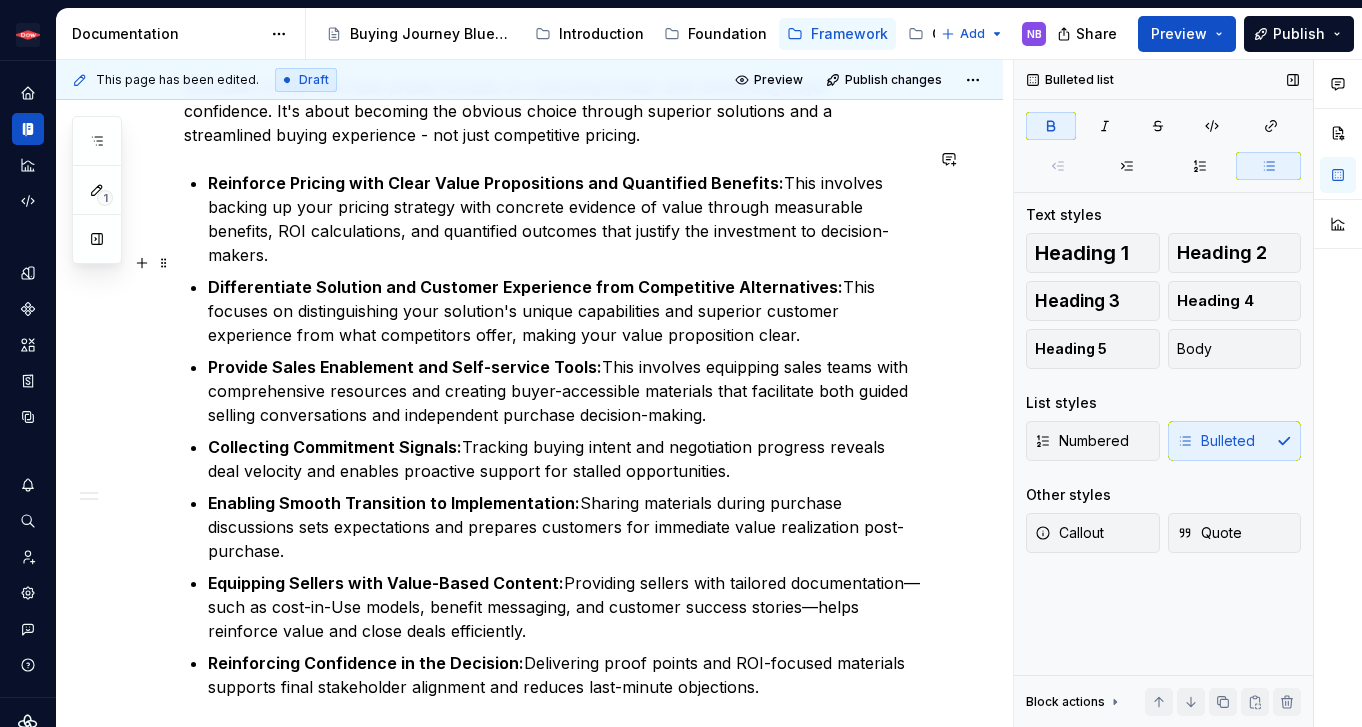 click on "Differentiate Solution and Customer Experience from Competitive Alternatives:" at bounding box center (525, 287) 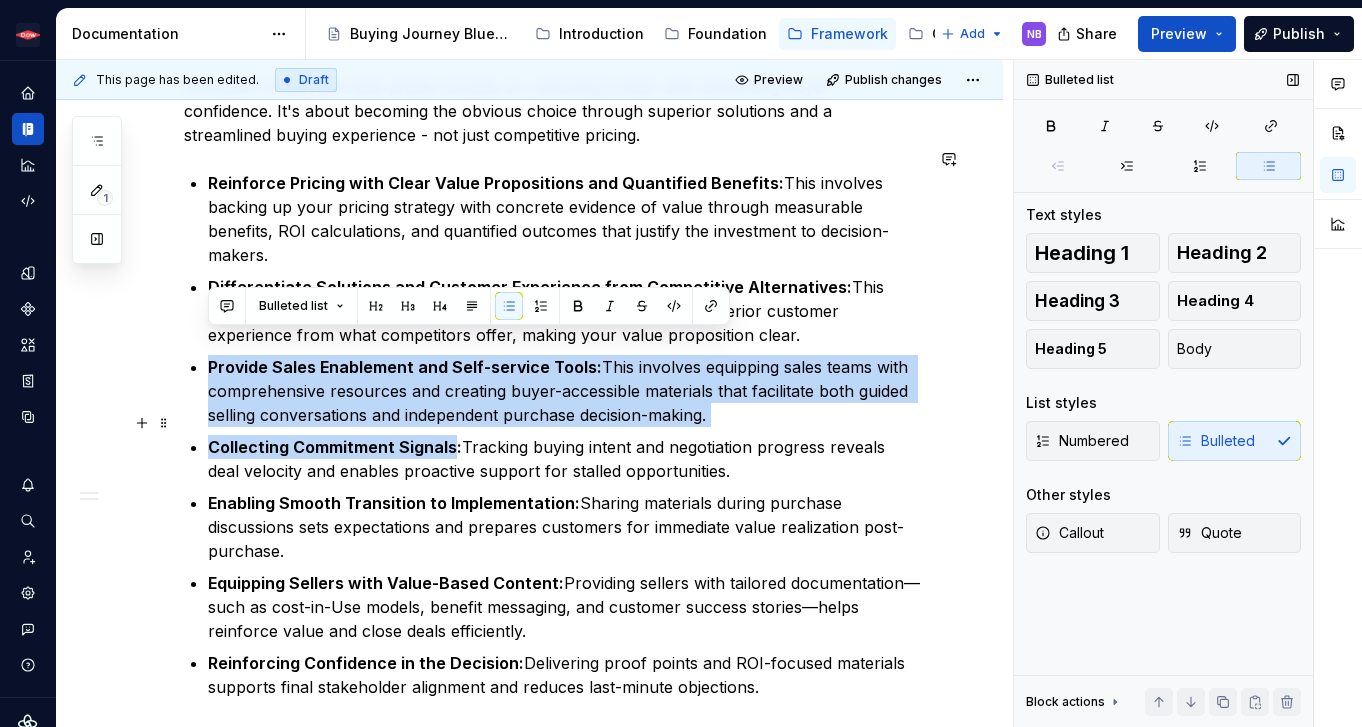 drag, startPoint x: 208, startPoint y: 343, endPoint x: 452, endPoint y: 415, distance: 254.40126 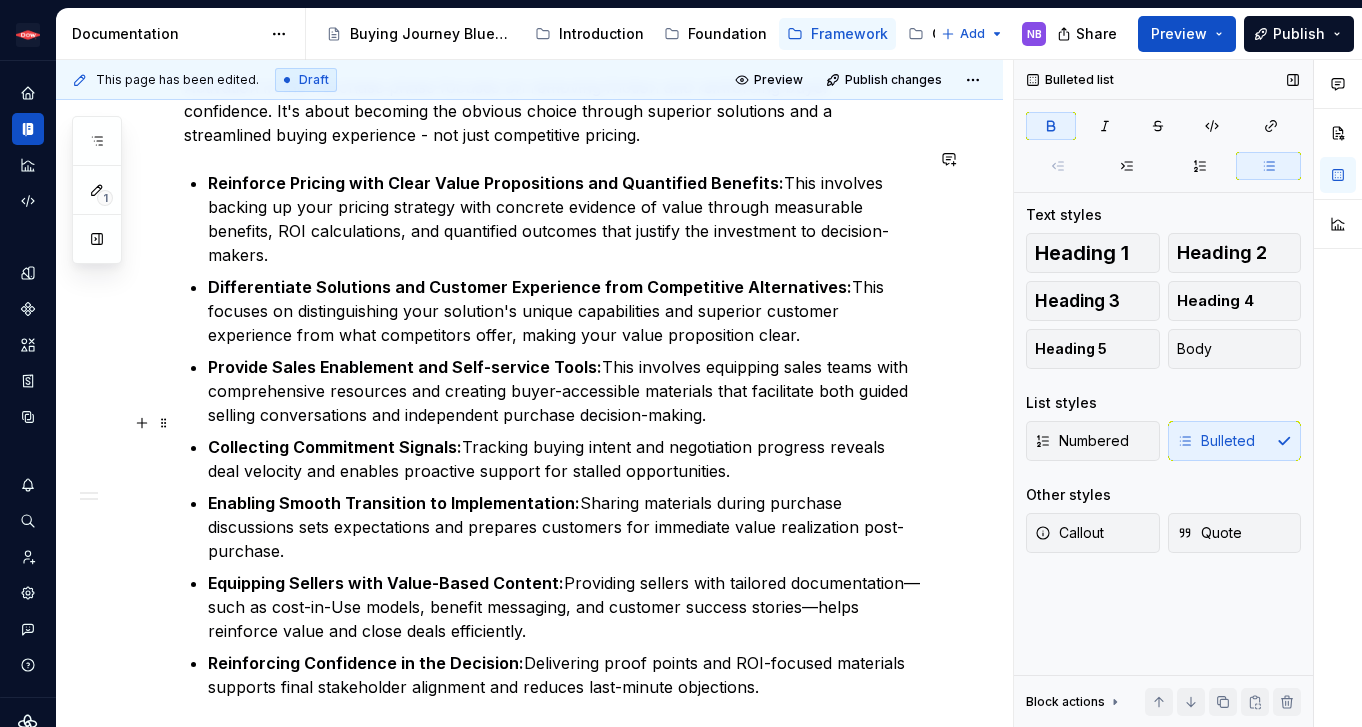 click on "Collecting Commitment Signals:" at bounding box center [335, 447] 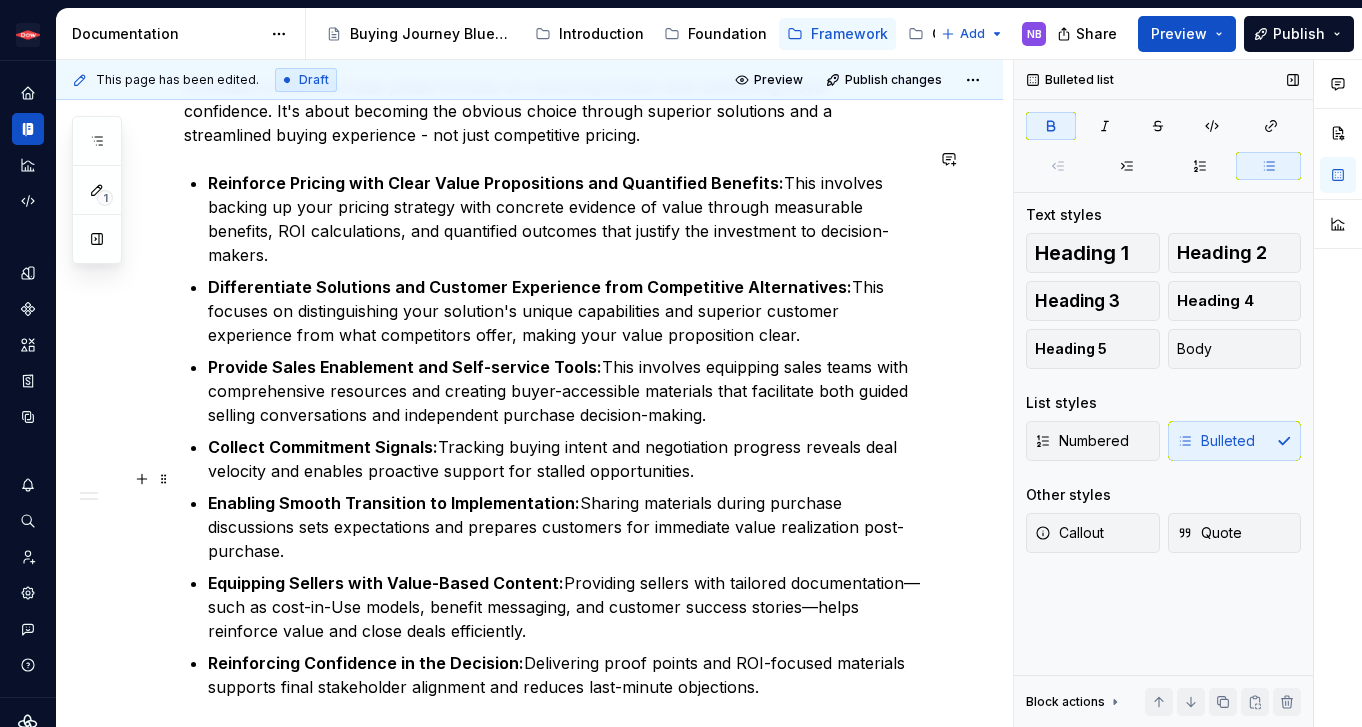 click on "Enabling Smooth Transition to Implementation:" at bounding box center (394, 503) 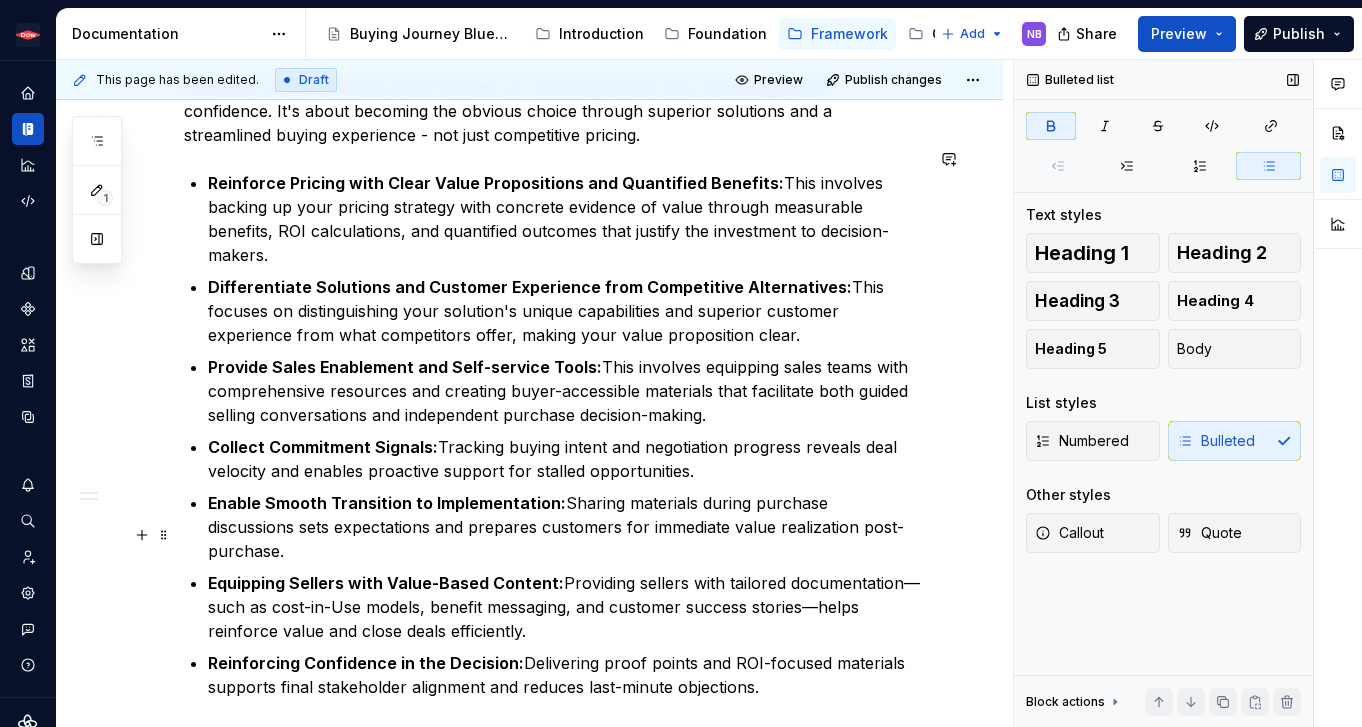 click on "Equipping Sellers with Value-Based Content:" at bounding box center (386, 583) 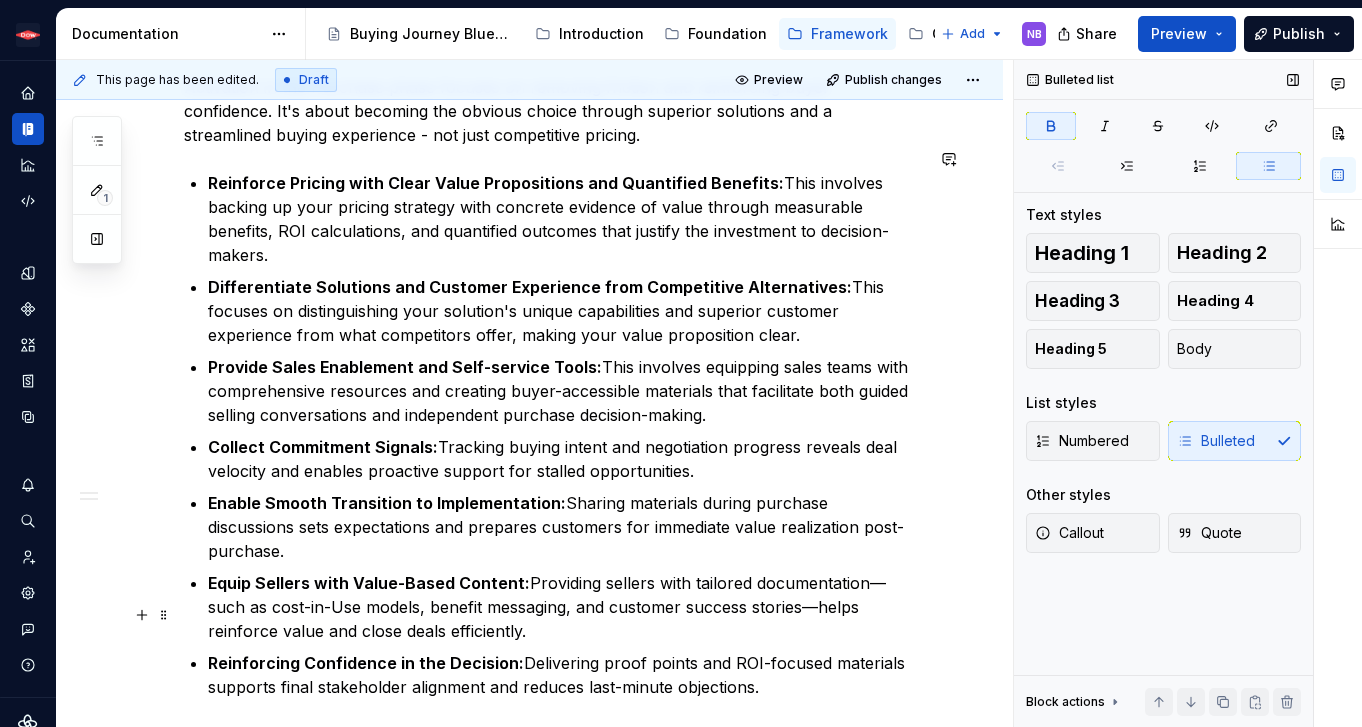 click on "Reinforcing Confidence in the Decision:" at bounding box center [366, 663] 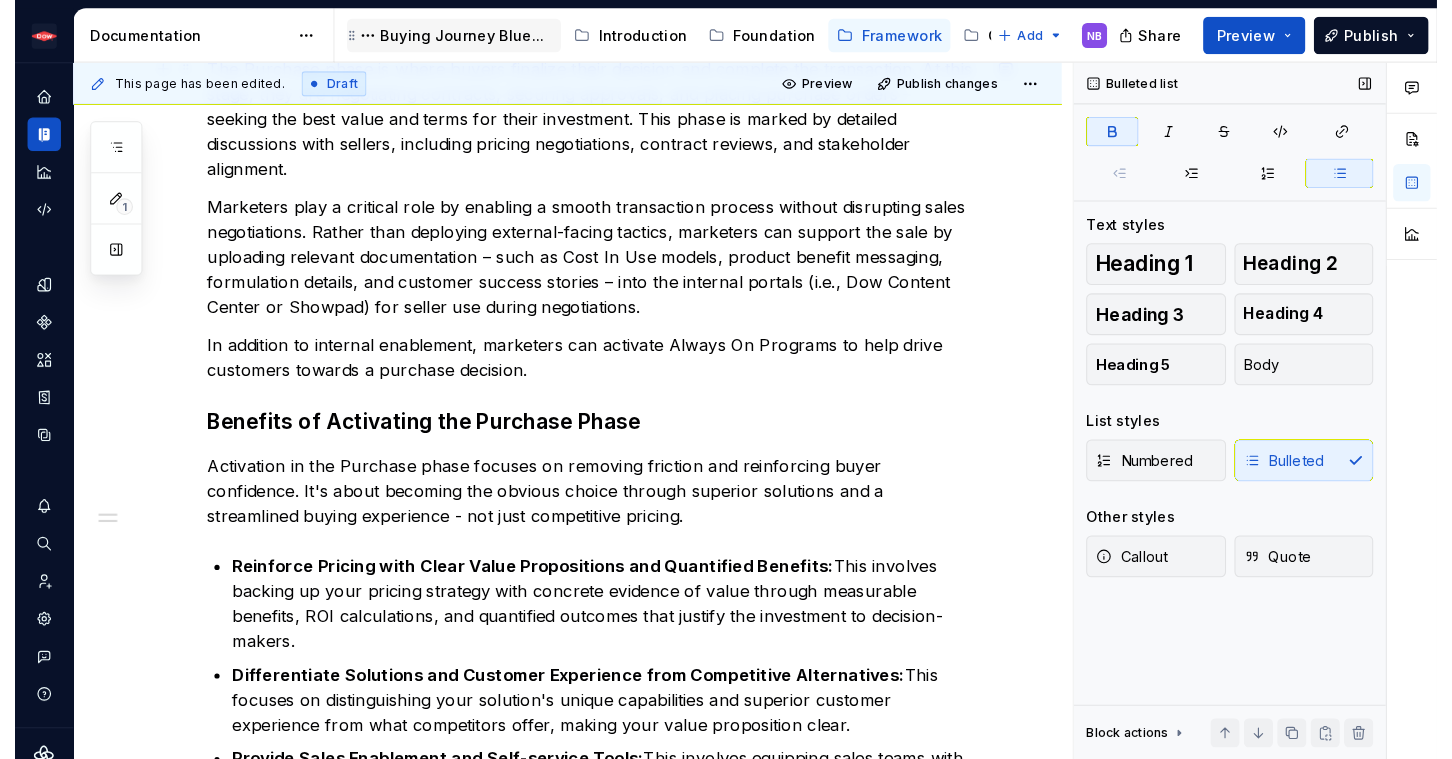scroll, scrollTop: 0, scrollLeft: 0, axis: both 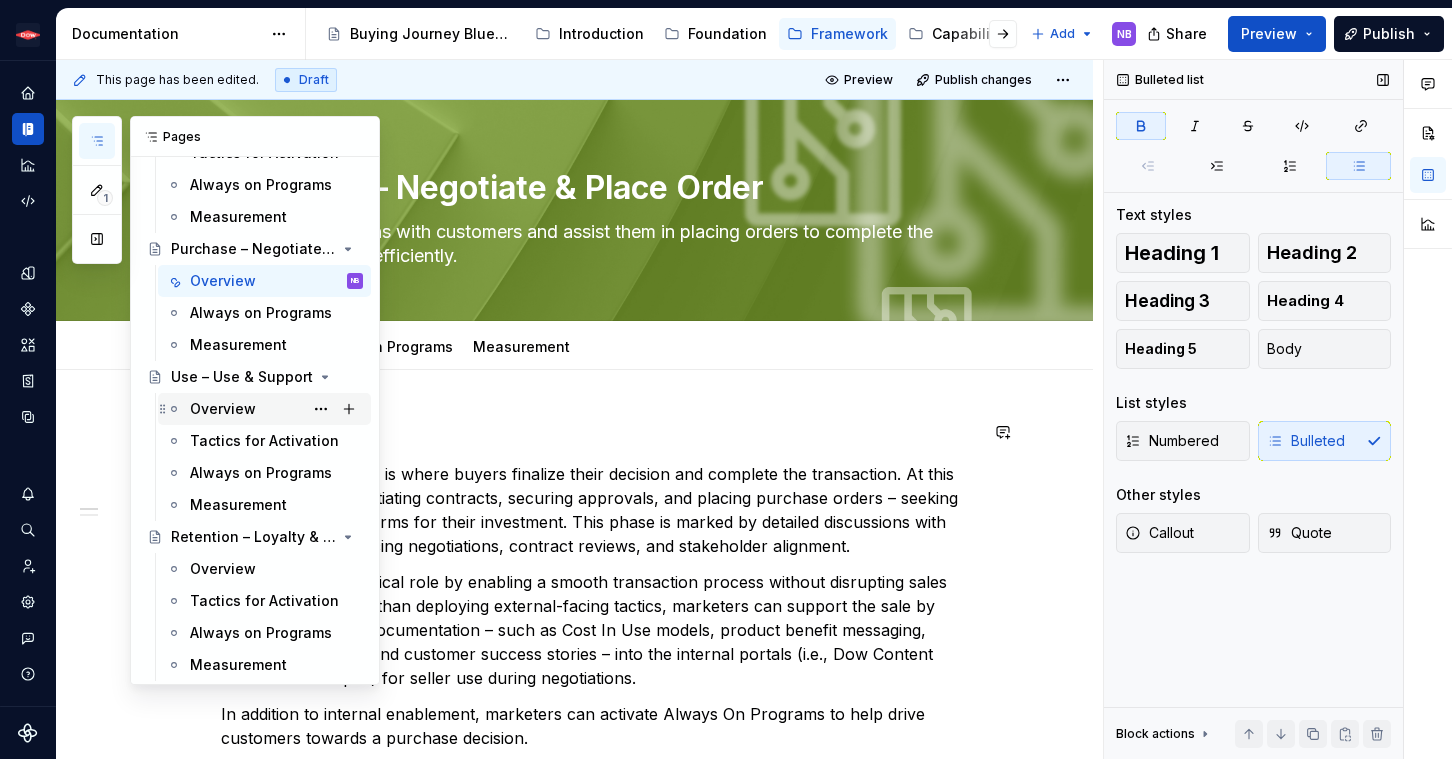 click on "Overview" at bounding box center (223, 409) 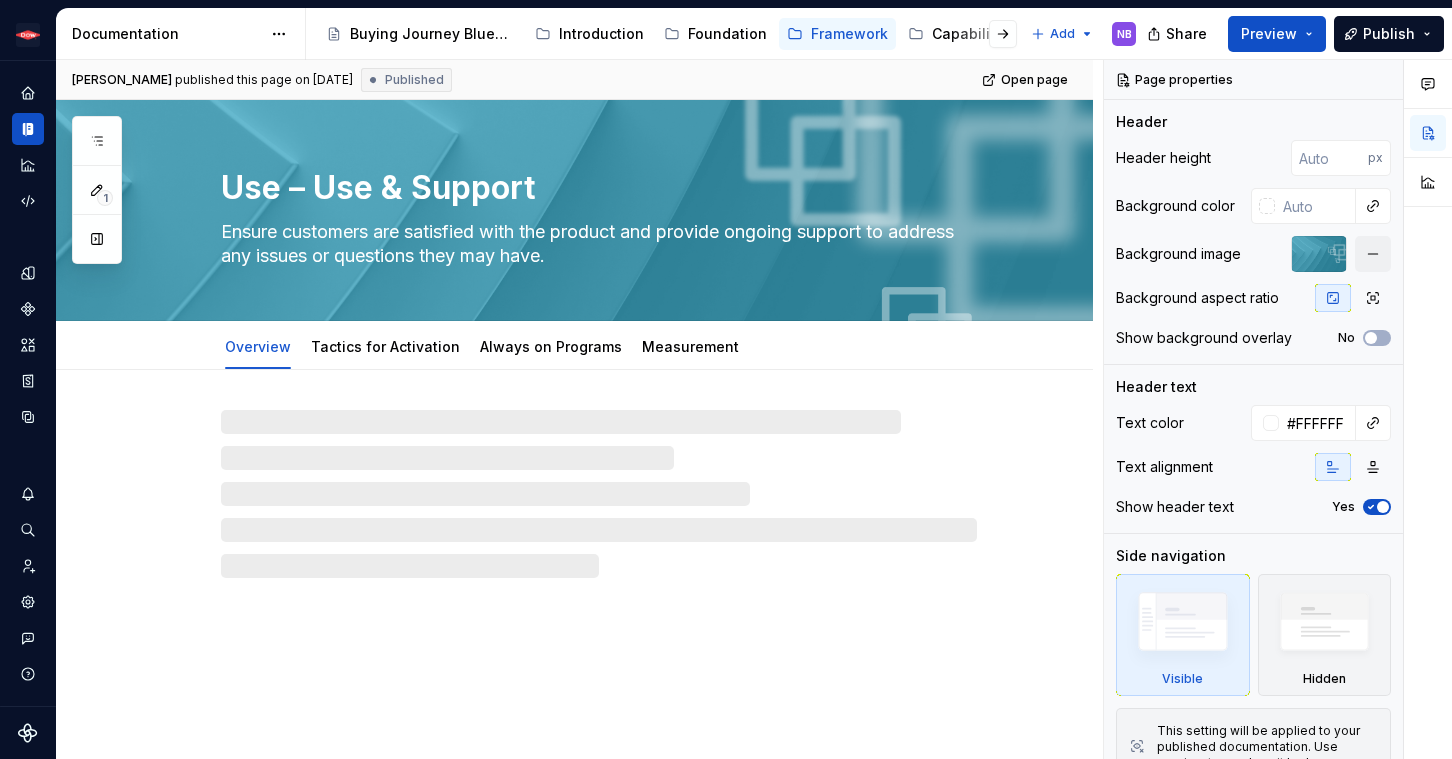 type on "*" 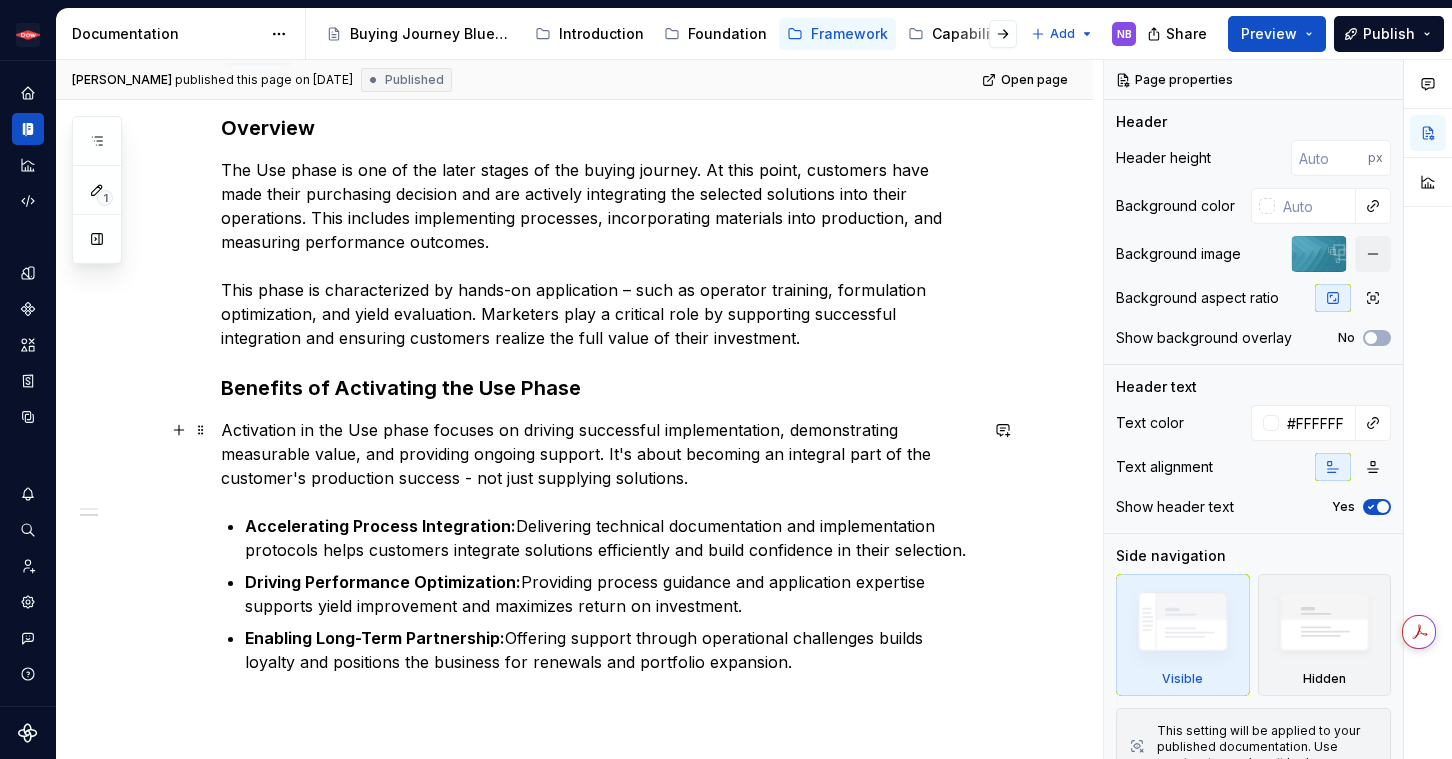 scroll, scrollTop: 465, scrollLeft: 0, axis: vertical 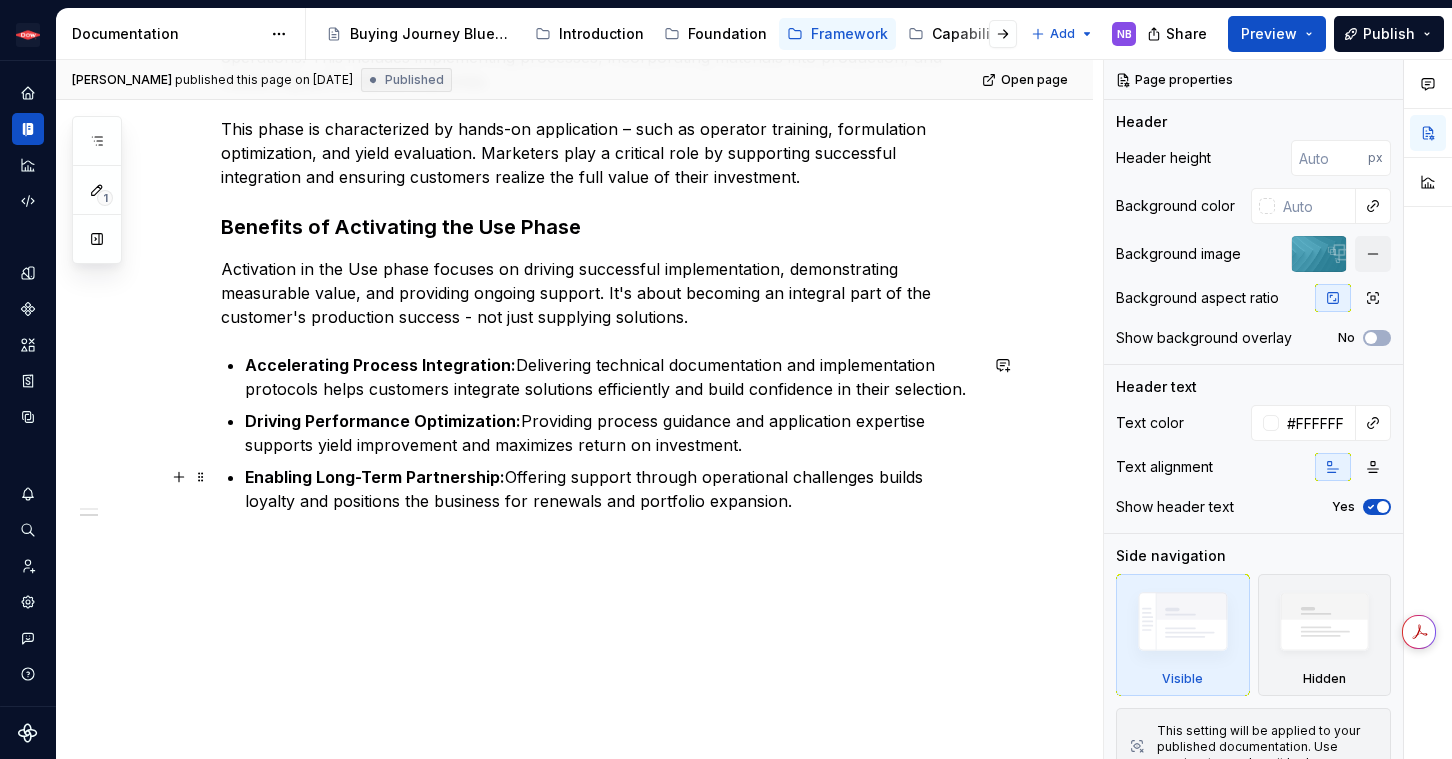 click on "Enabling Long-Term Partnership:  Offering support through operational challenges builds loyalty and positions the business for renewals and portfolio expansion." at bounding box center [611, 489] 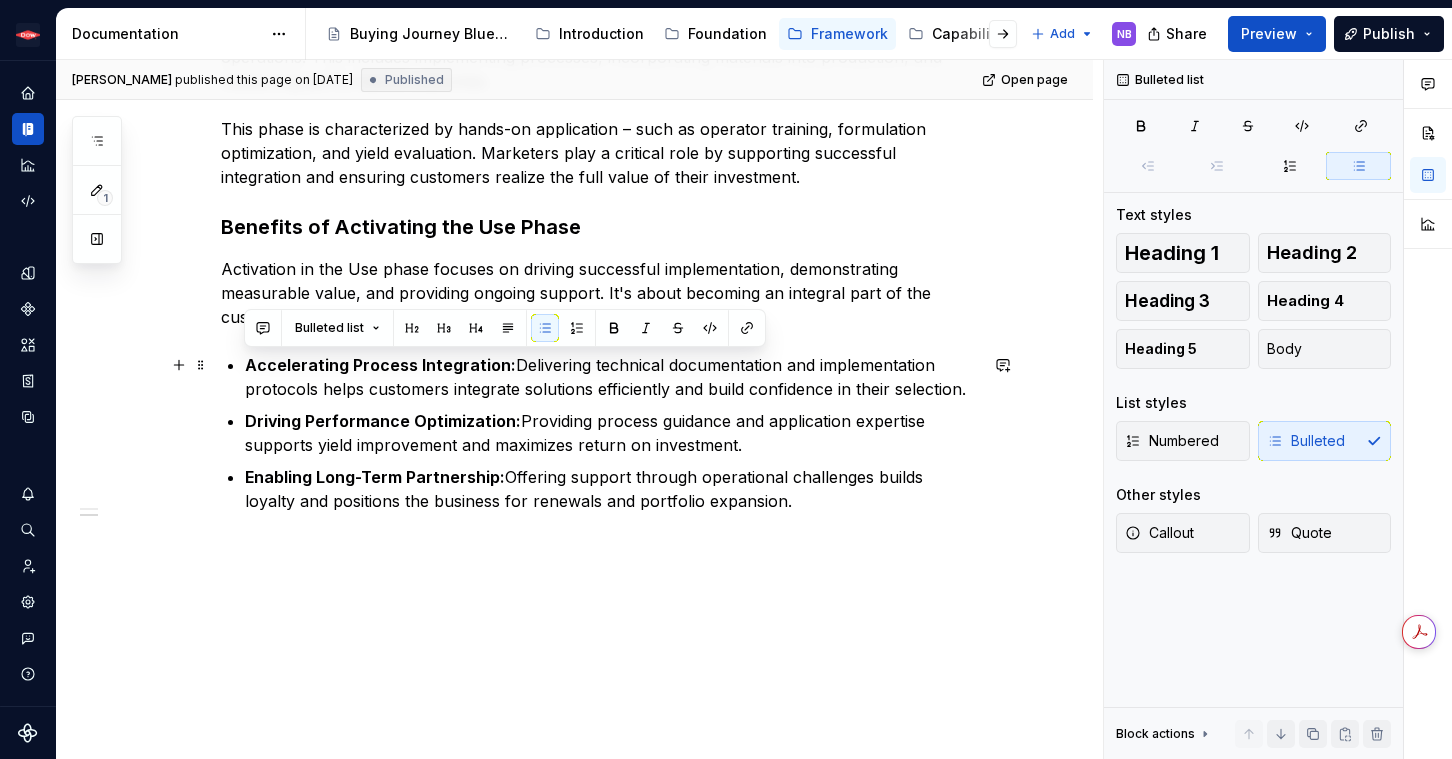 drag, startPoint x: 755, startPoint y: 504, endPoint x: 247, endPoint y: 355, distance: 529.40063 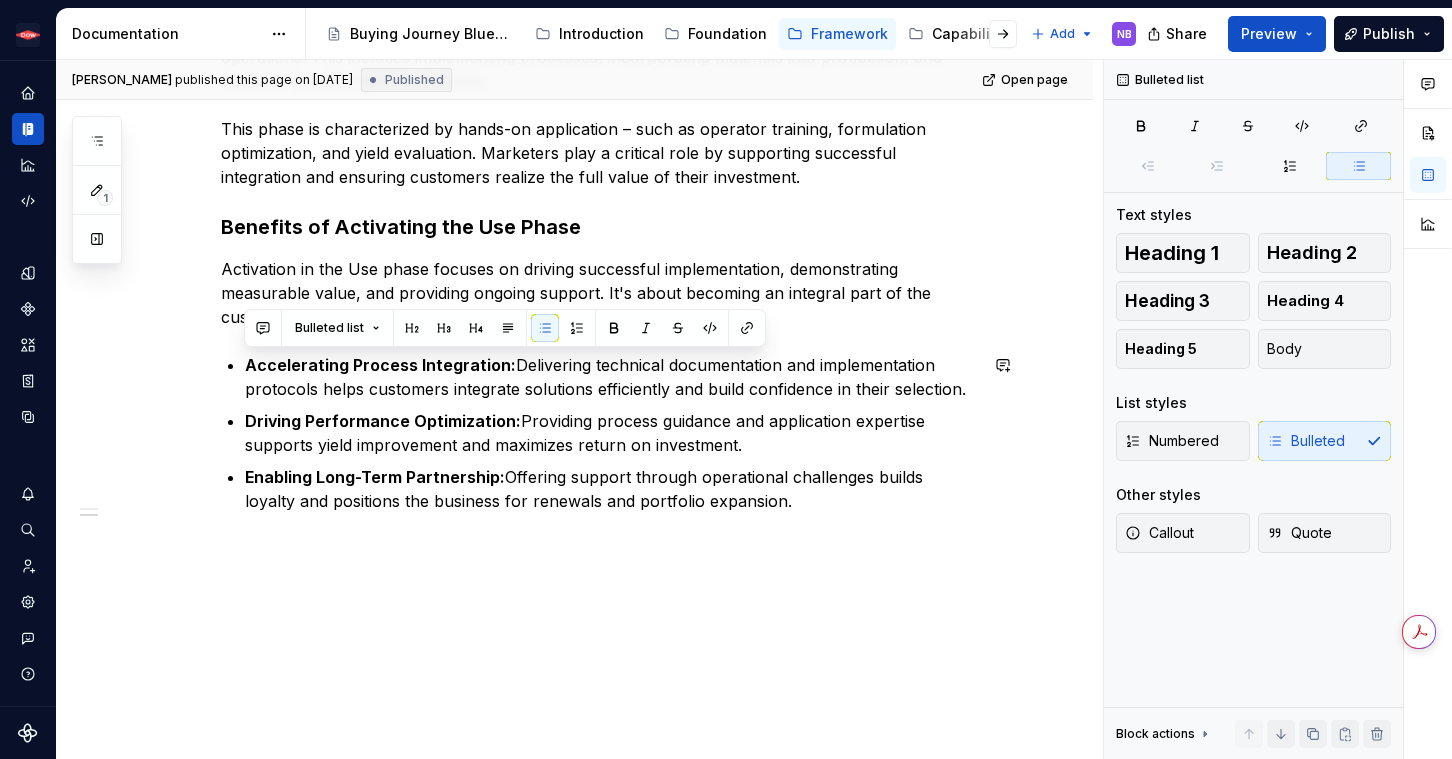 paste 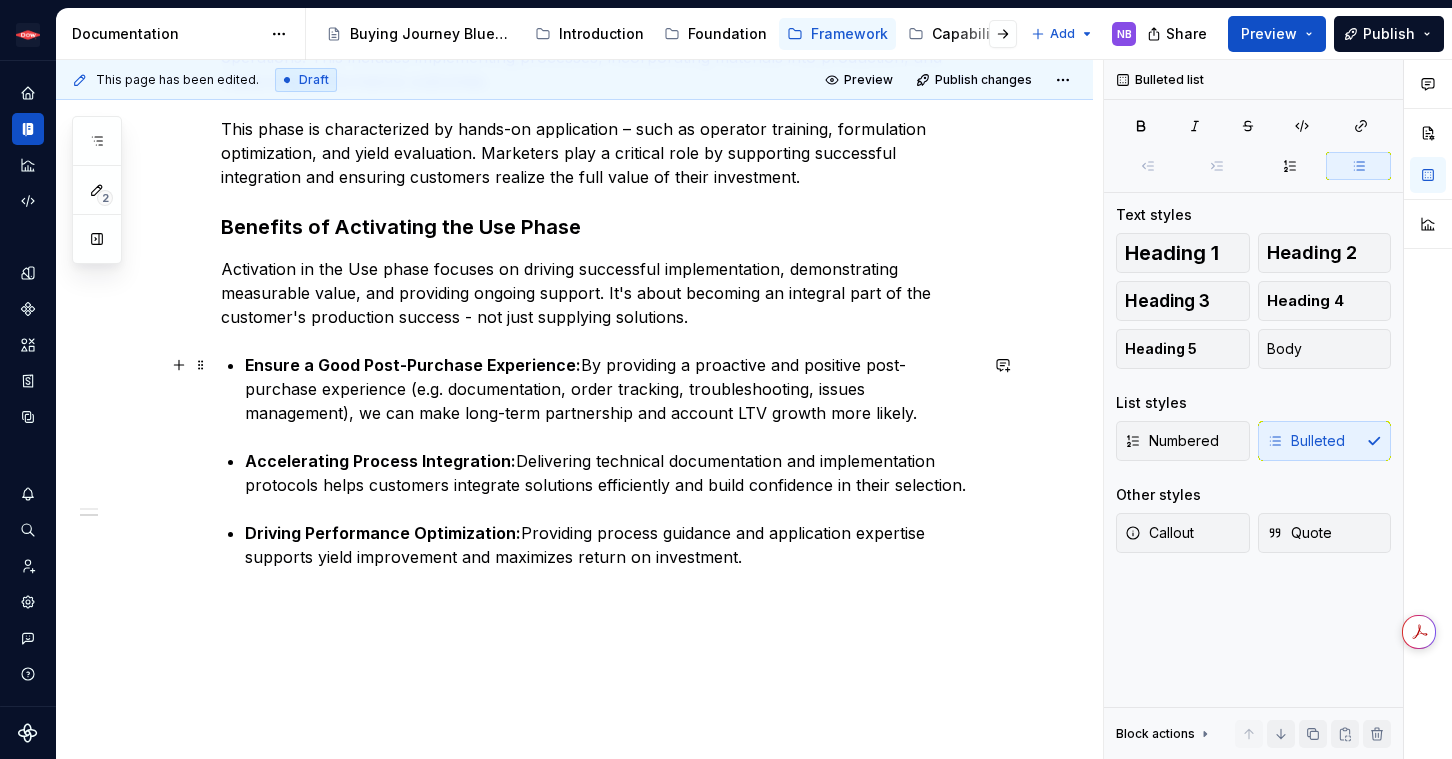 click on "Ensure a Good Post-Purchase Experience:  By providing a proactive and positive post-purchase experience (e.g. documentation, order tracking, troubleshooting, issues management), we can make long-term partnership and account LTV growth more likely." at bounding box center (611, 389) 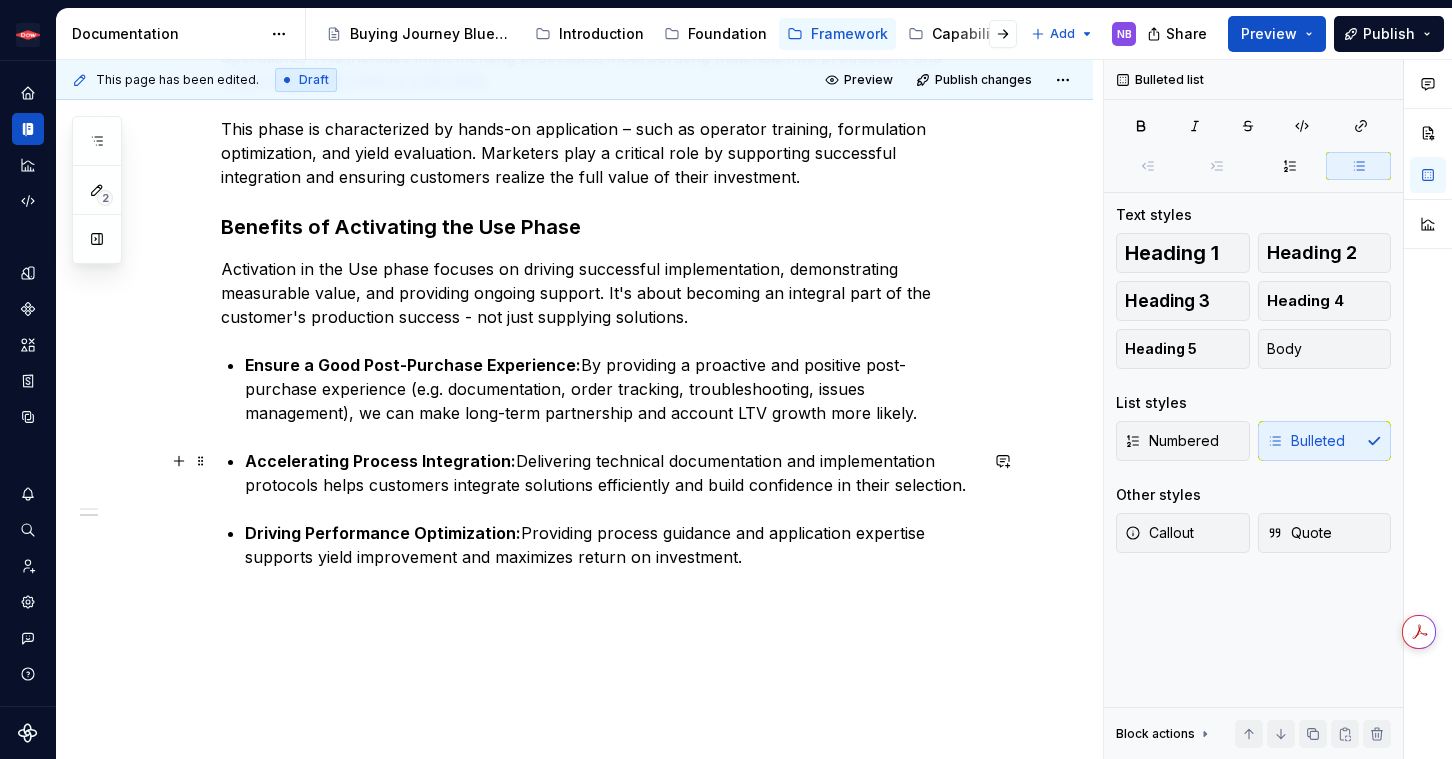 click on "Overview   The Use phase is one of the later stages of the buying journey. At this point, customers have made their purchasing decision and are actively integrating the selected solutions into their operations. This includes implementing processes, incorporating materials into production, and measuring performance outcomes.    This phase is characterized by hands-on application – such as operator training, formulation optimization, and yield evaluation. Marketers play a critical role by supporting successful integration and ensuring customers realize the full value of their investment.    Benefits of Activating the Use Phase   Activation in the Use phase focuses on driving successful implementation, demonstrating measurable value, and providing ongoing support. It's about becoming an integral part of the customer's production success - not just supplying solutions.  Ensure a Good Post-Purchase Experience: Accelerating Process Integration:  Driving Performance Optimization:" at bounding box center (599, 261) 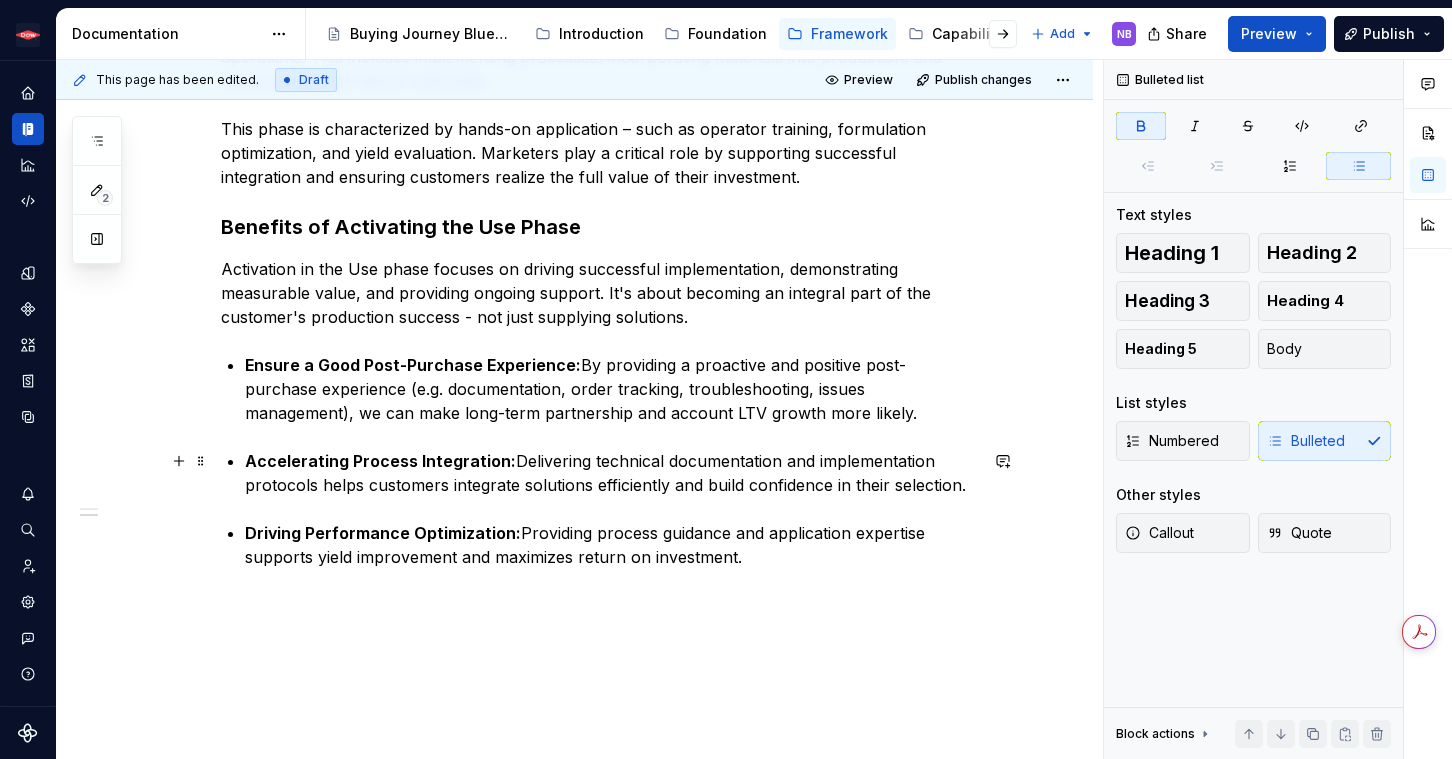 type 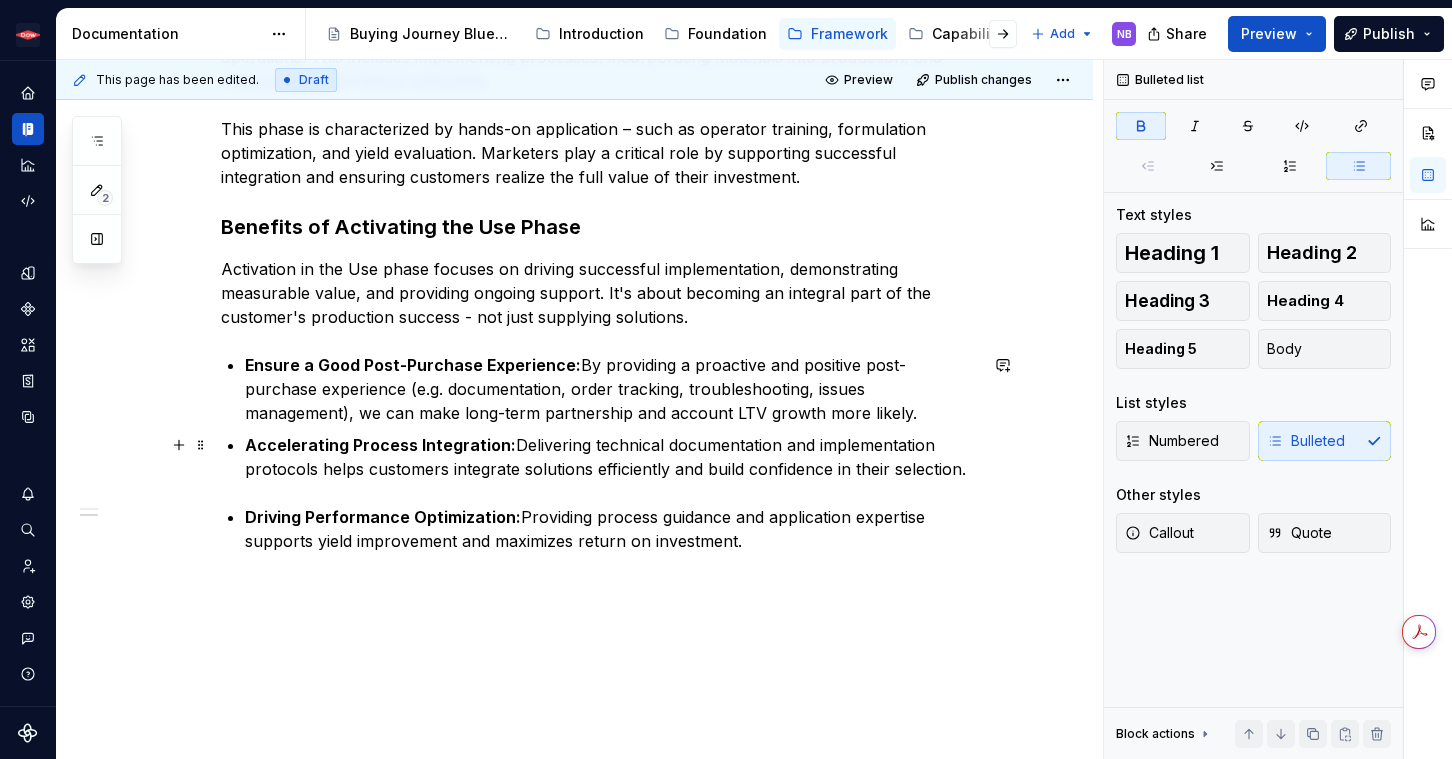 click on "Accelerating Process Integration:" at bounding box center [380, 445] 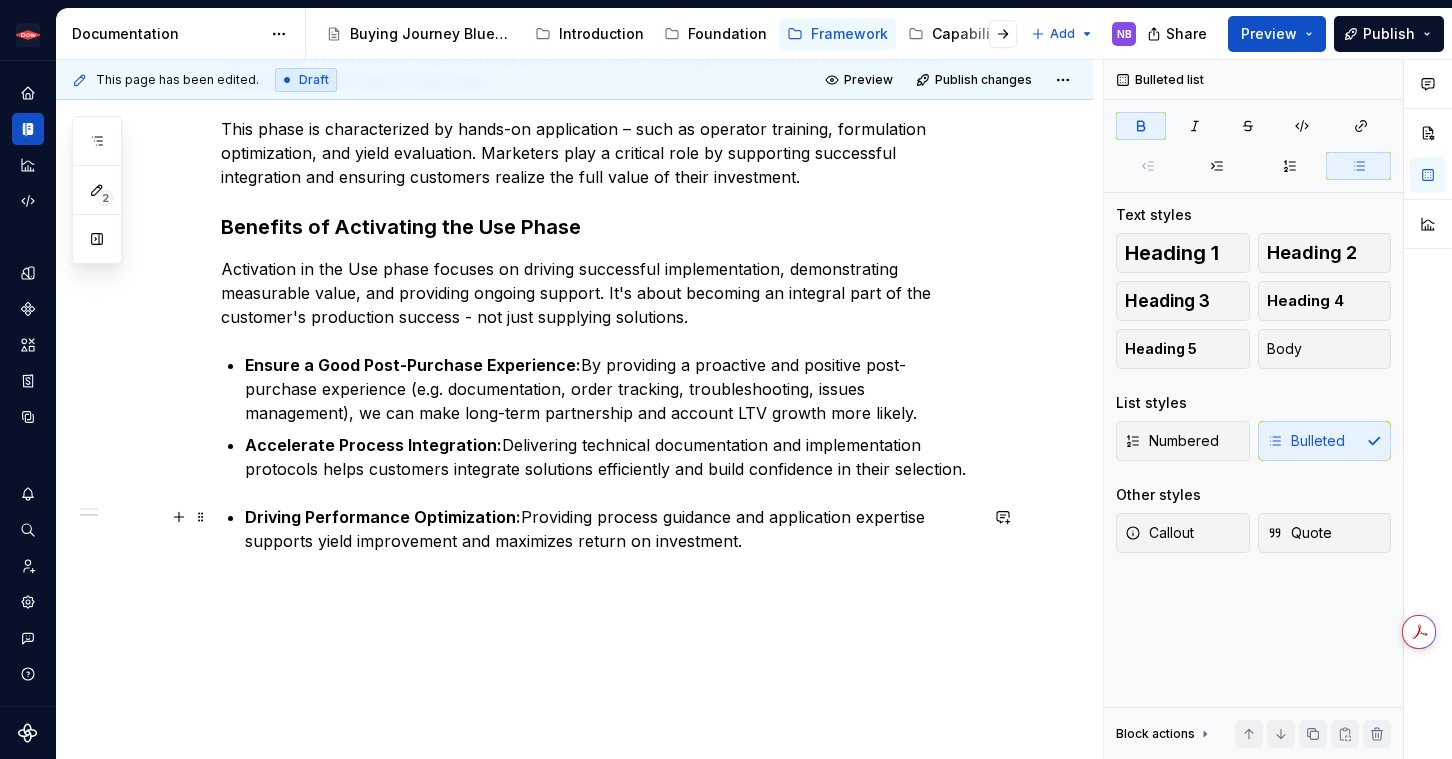 click on "Driving Performance Optimization:" at bounding box center (383, 517) 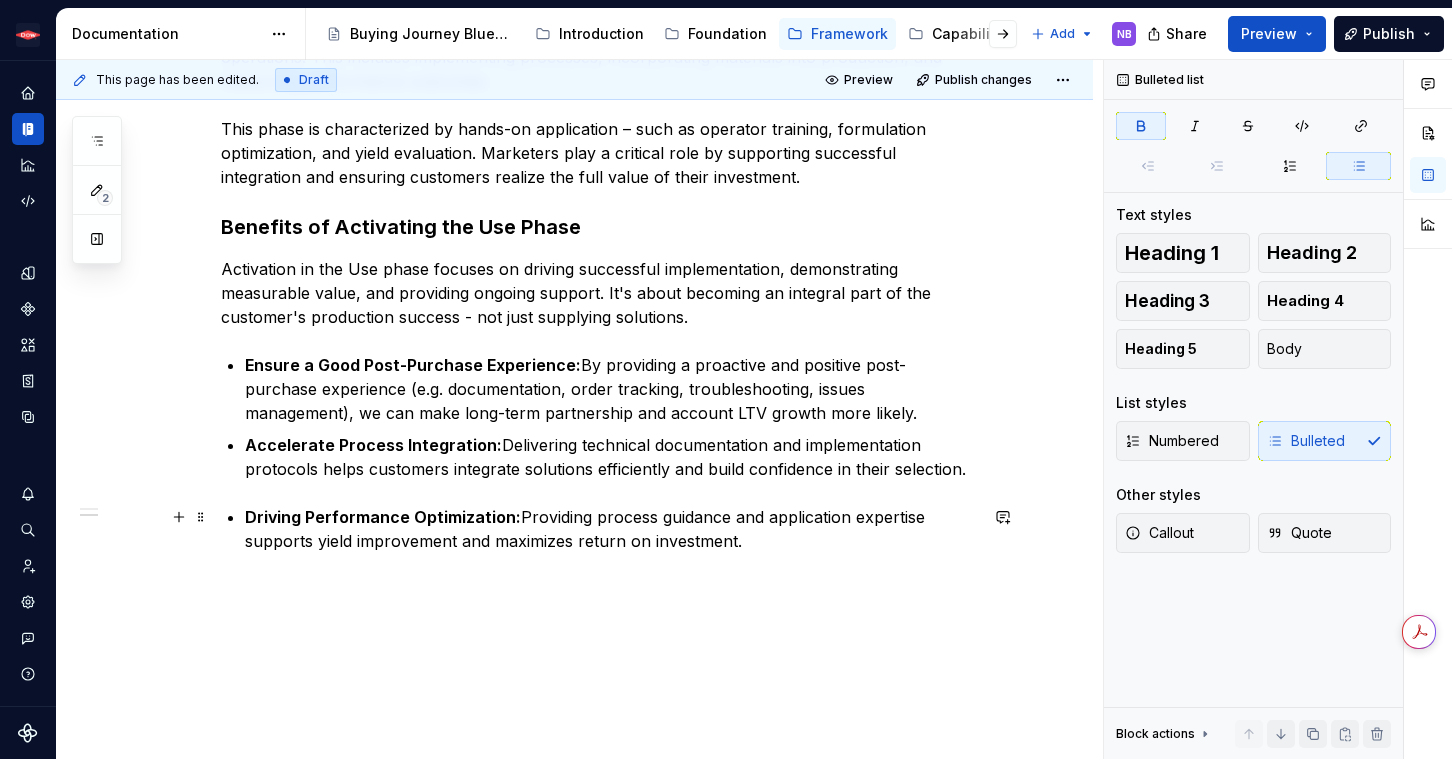 click on "Driving Performance Optimization:" at bounding box center [383, 517] 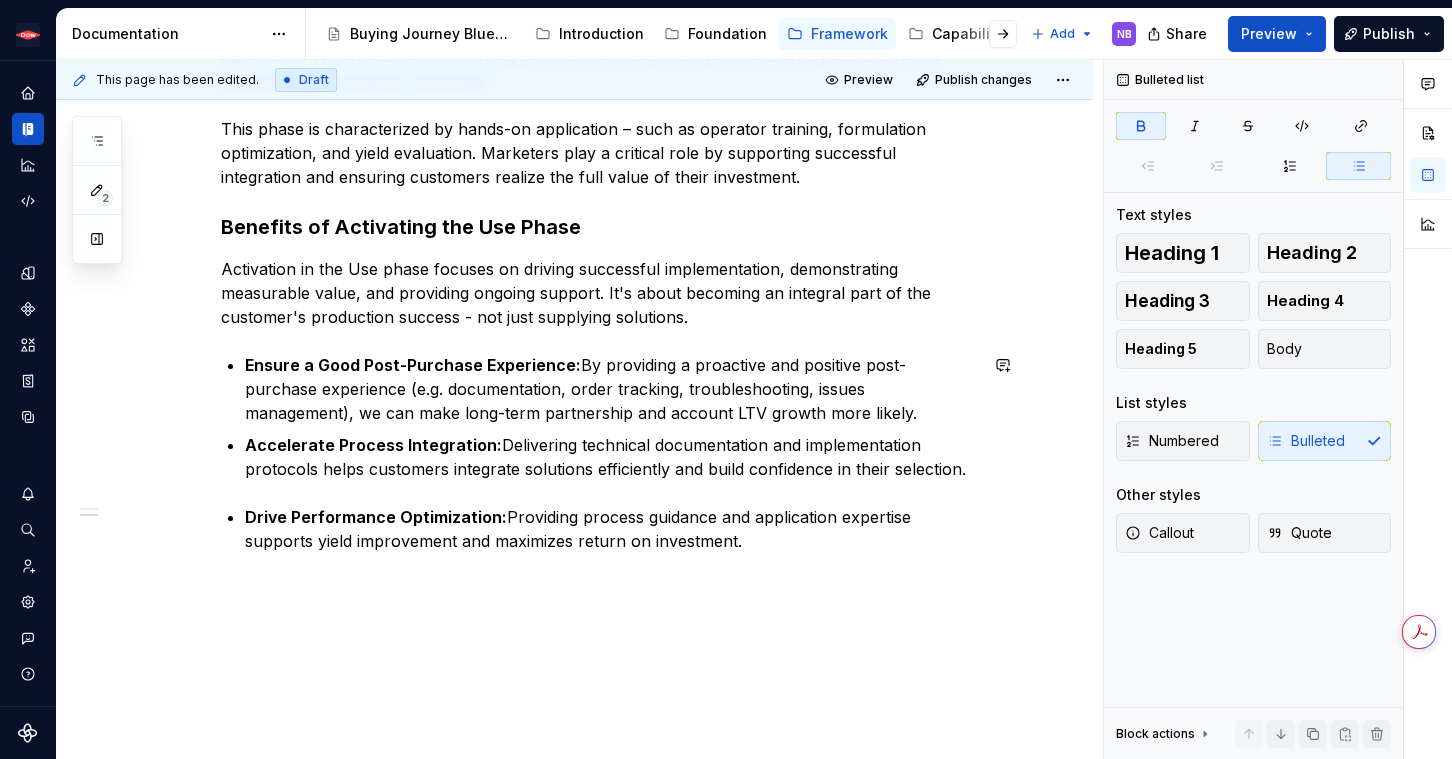 click on "Overview   The Use phase is one of the later stages of the buying journey. At this point, customers have made their purchasing decision and are actively integrating the selected solutions into their operations. This includes implementing processes, incorporating materials into production, and measuring performance outcomes.    This phase is characterized by hands-on application – such as operator training, formulation optimization, and yield evaluation. Marketers play a critical role by supporting successful integration and ensuring customers realize the full value of their investment.    Benefits of Activating the Use Phase   Activation in the Use phase focuses on driving successful implementation, demonstrating measurable value, and providing ongoing support. It's about becoming an integral part of the customer's production success - not just supplying solutions.  Ensure a Good Post-Purchase Experience: Accelerate Process Integration:  Drive Performance Optimization:" at bounding box center (599, 253) 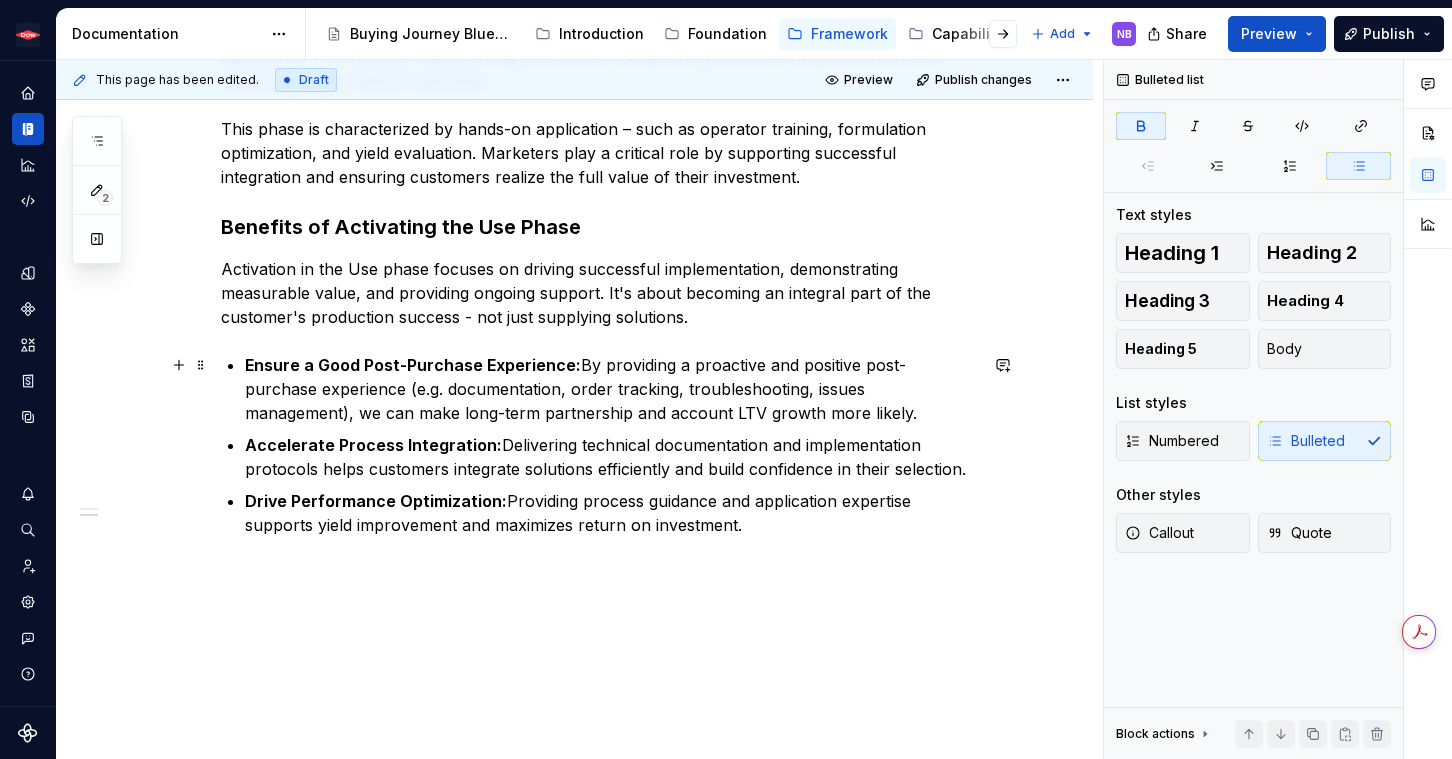 click on "Ensure a Good Post-Purchase Experience:  By providing a proactive and positive post-purchase experience (e.g. documentation, order tracking, troubleshooting, issues management), we can make long-term partnership and account LTV growth more likely." at bounding box center [611, 389] 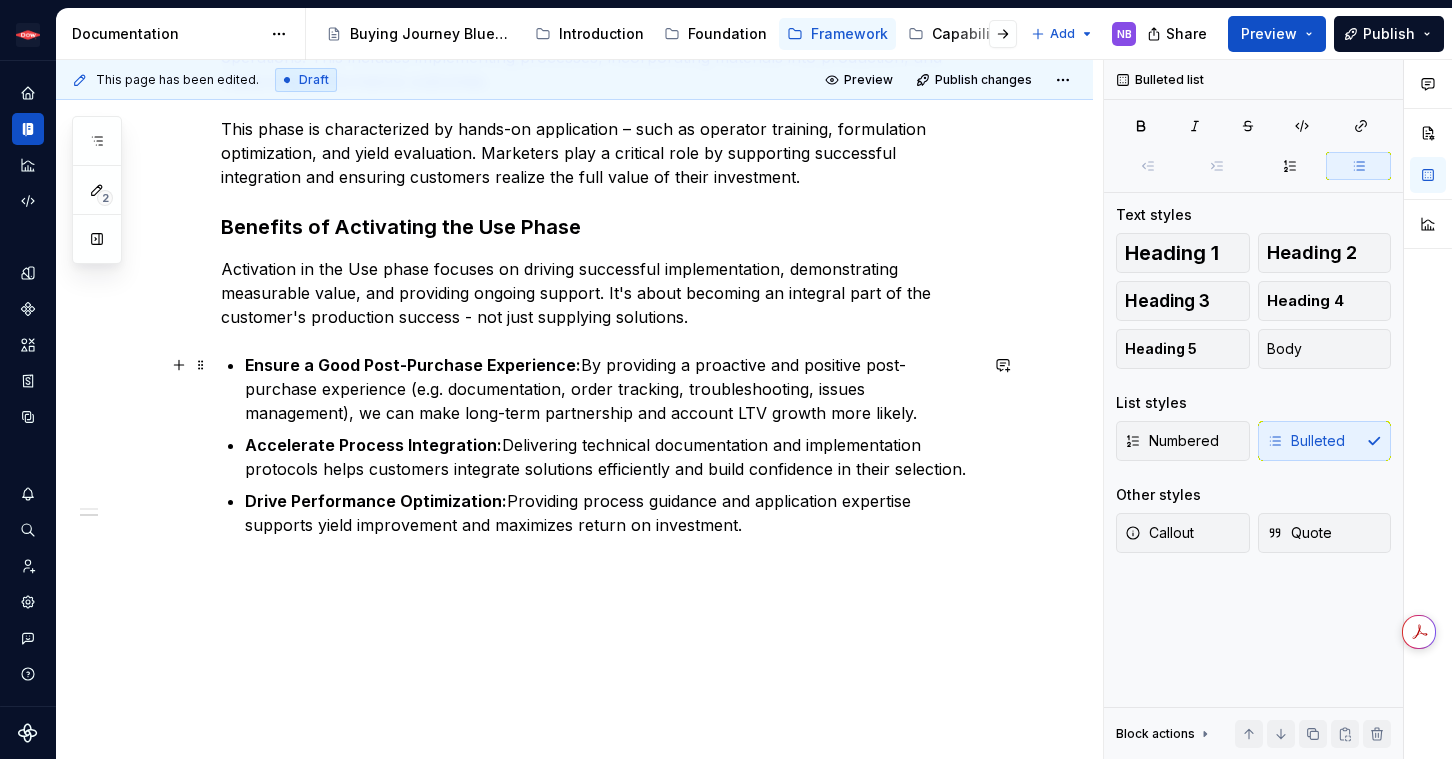 drag, startPoint x: 703, startPoint y: 405, endPoint x: 713, endPoint y: 413, distance: 12.806249 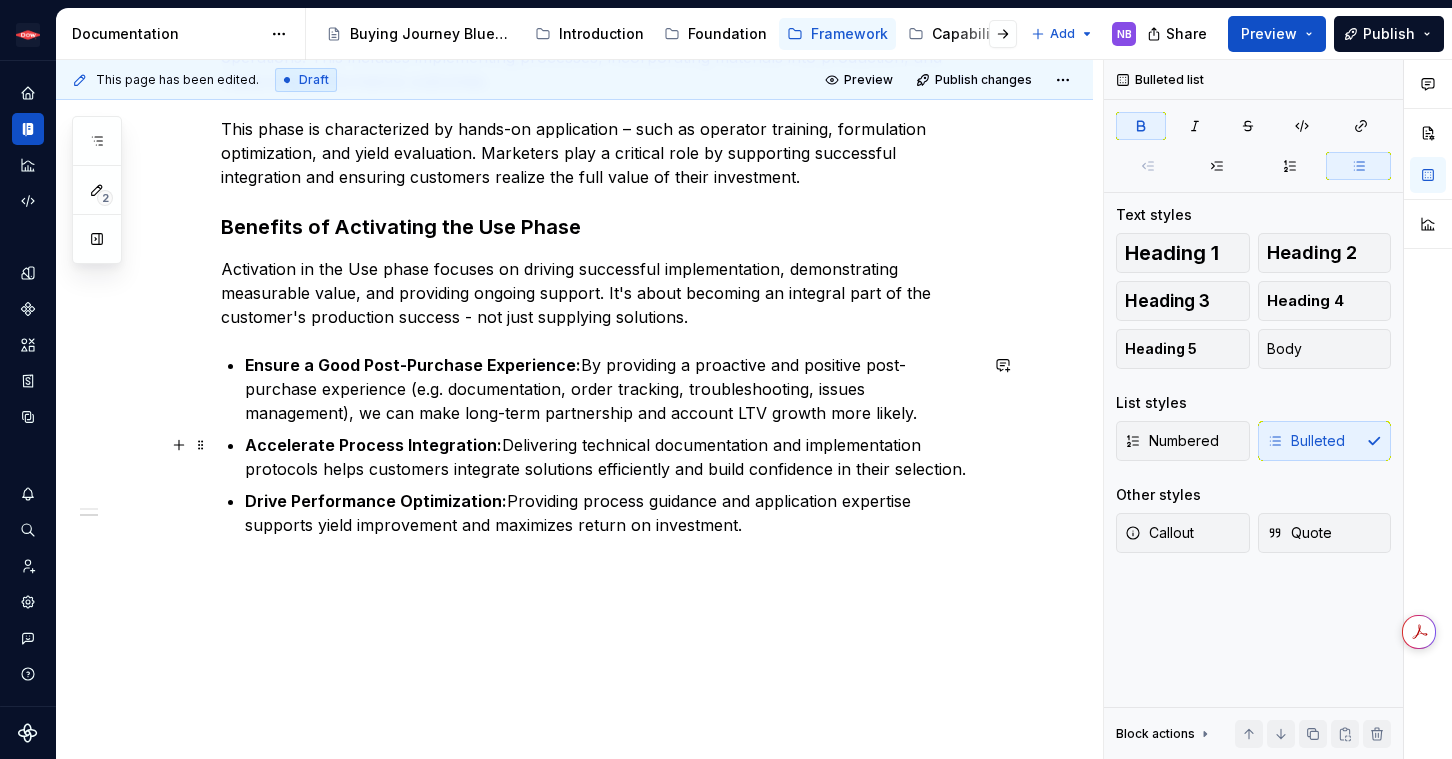 click on "Overview   The Use phase is one of the later stages of the buying journey. At this point, customers have made their purchasing decision and are actively integrating the selected solutions into their operations. This includes implementing processes, incorporating materials into production, and measuring performance outcomes.    This phase is characterized by hands-on application – such as operator training, formulation optimization, and yield evaluation. Marketers play a critical role by supporting successful integration and ensuring customers realize the full value of their investment.    Benefits of Activating the Use Phase   Activation in the Use phase focuses on driving successful implementation, demonstrating measurable value, and providing ongoing support. It's about becoming an integral part of the customer's production success - not just supplying solutions.  Ensure a Good Post-Purchase Experience: Accelerate Process Integration:  Drive Performance Optimization:" at bounding box center (599, 245) 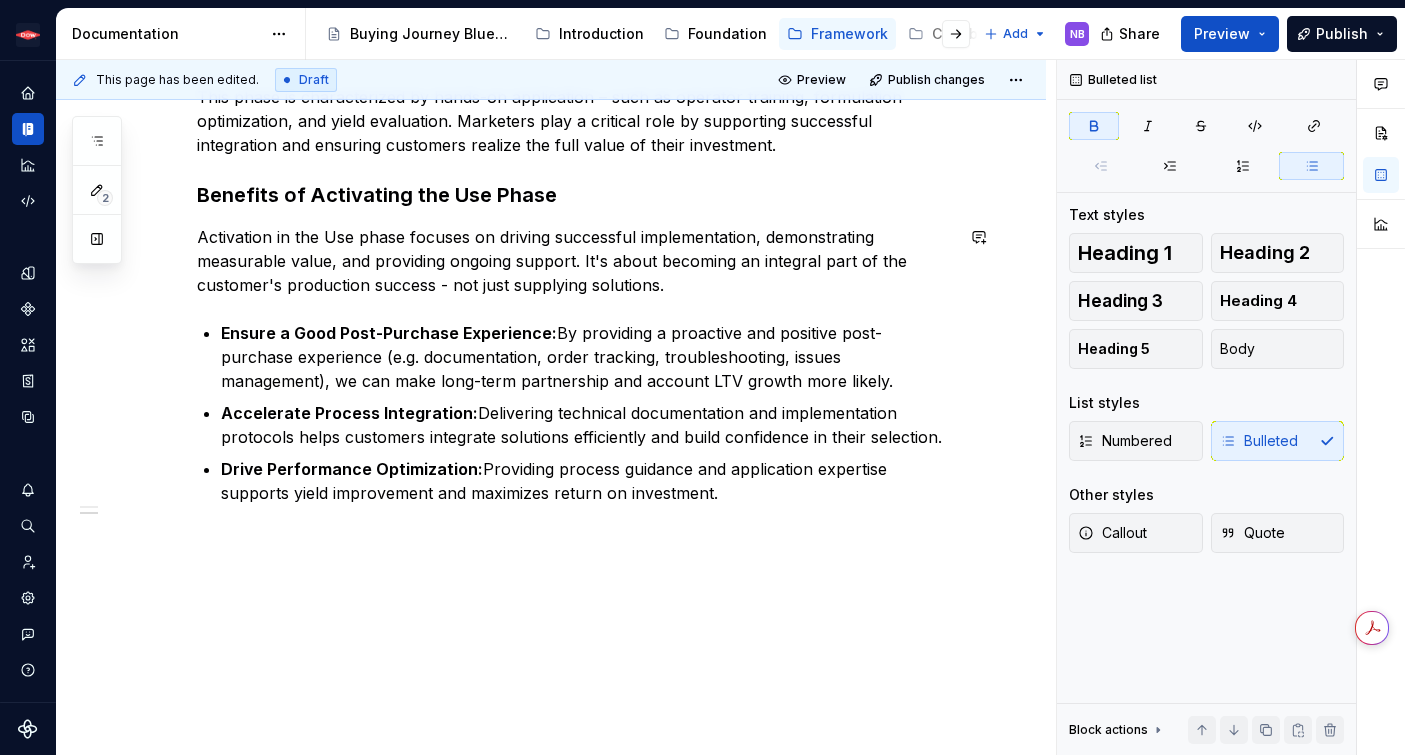 scroll, scrollTop: 320, scrollLeft: 0, axis: vertical 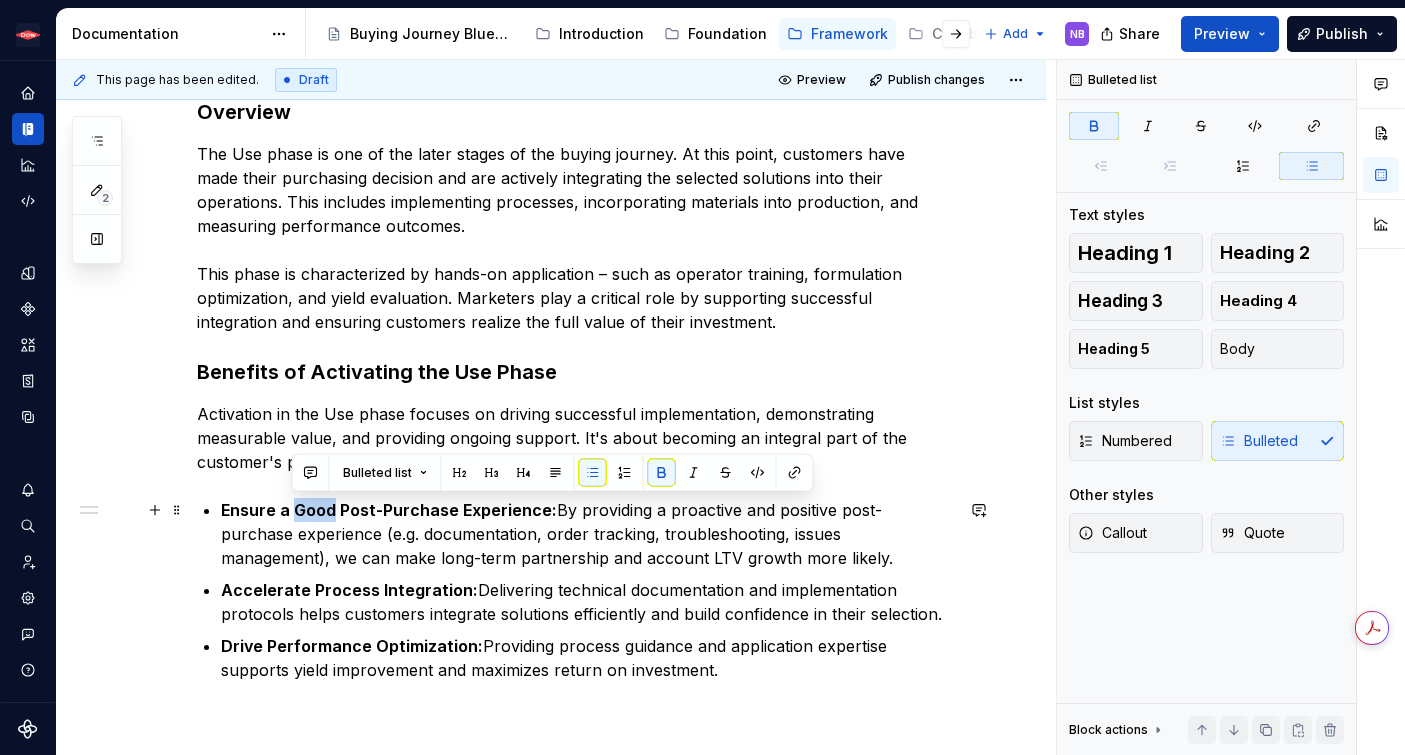 drag, startPoint x: 332, startPoint y: 516, endPoint x: 295, endPoint y: 510, distance: 37.48333 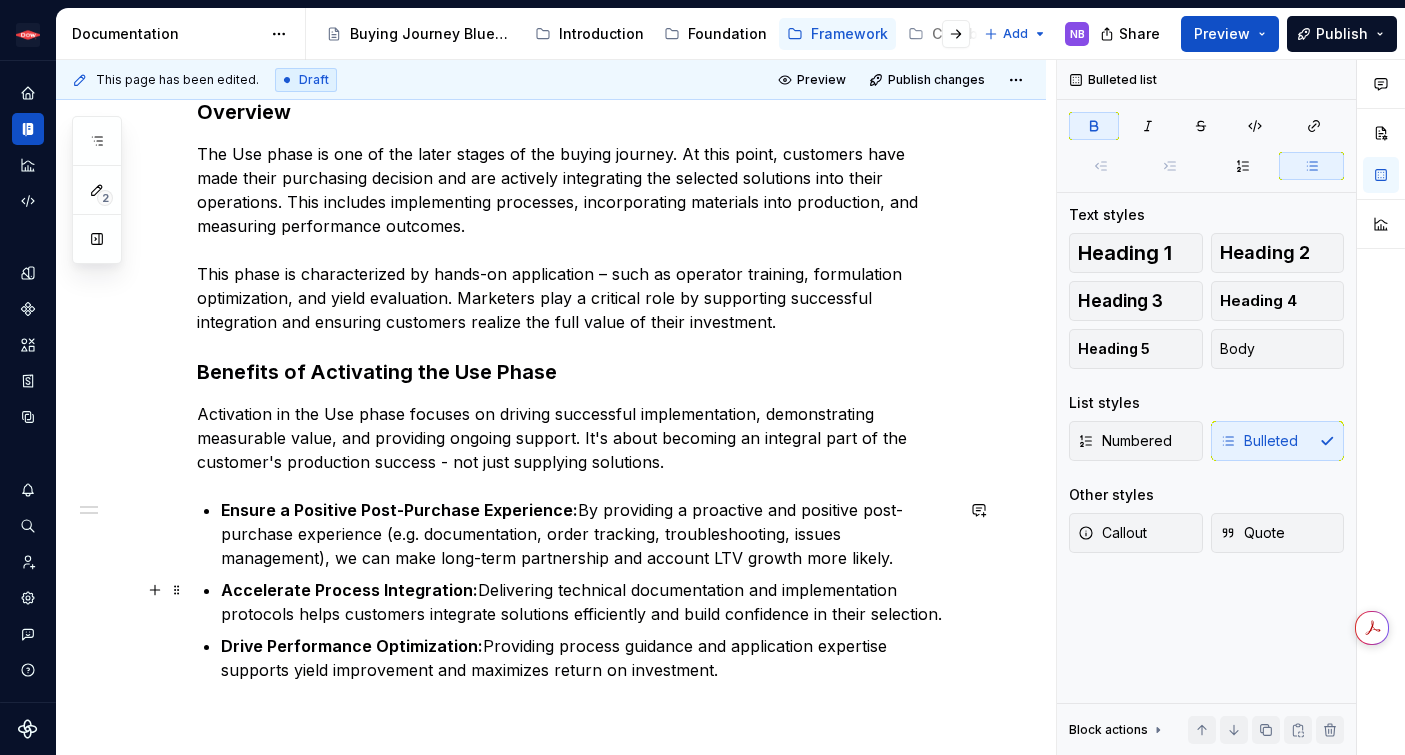 click on "Ensure a Positive Post-Purchase Experience:  By providing a proactive and positive post-purchase experience (e.g. documentation, order tracking, troubleshooting, issues management), we can make long-term partnership and account LTV growth more likely.  Accelerate Process Integration:  Delivering technical documentation and implementation protocols helps customers integrate solutions efficiently and build confidence in their selection. Drive Performance Optimization:  Providing process guidance and application expertise supports yield improvement and maximizes return on investment." at bounding box center [587, 590] 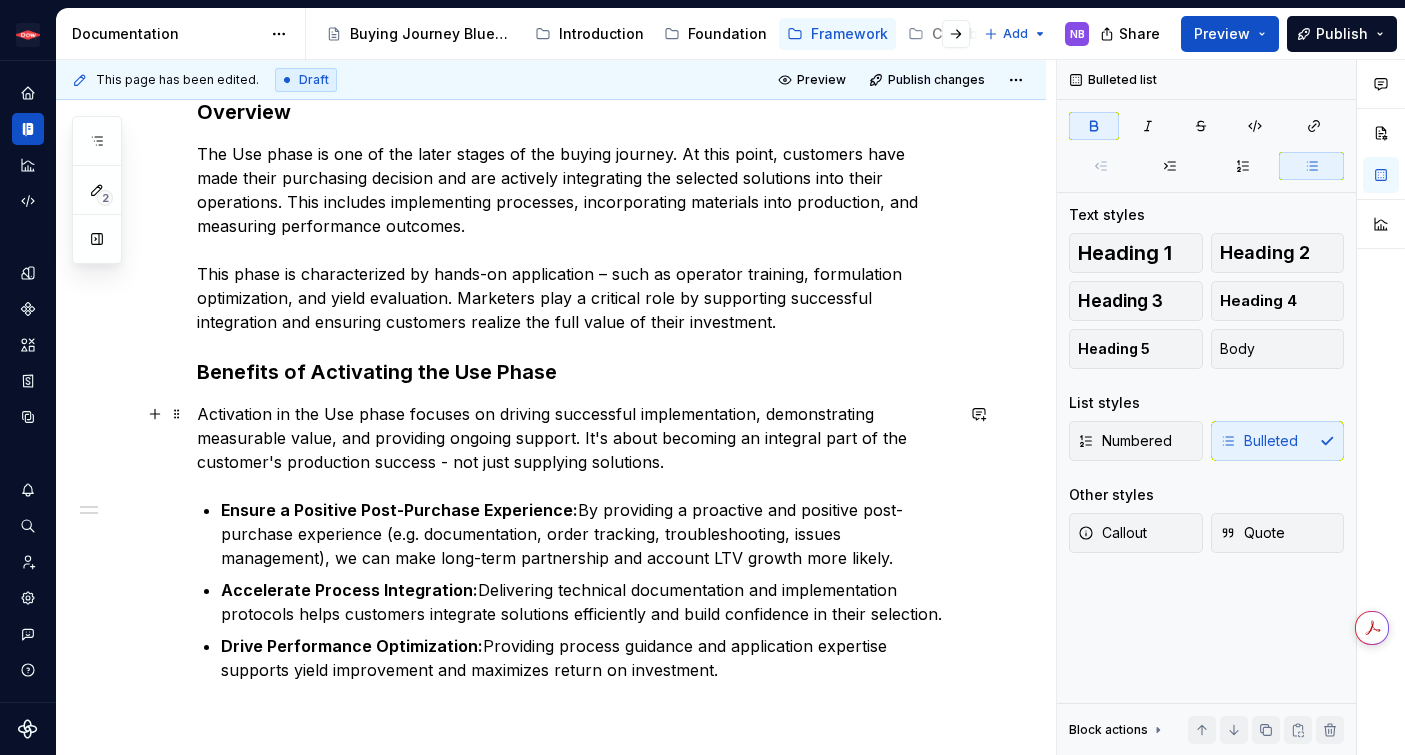 scroll, scrollTop: 0, scrollLeft: 0, axis: both 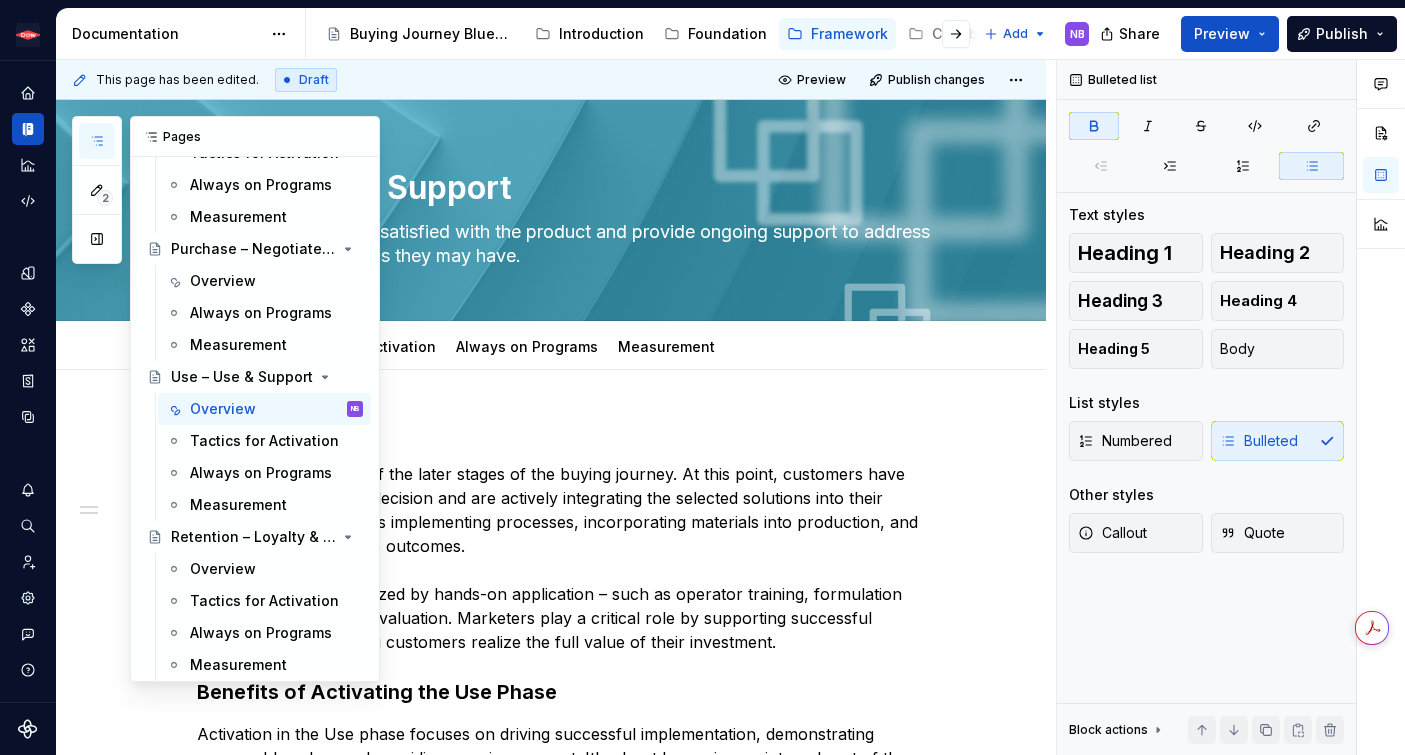 click 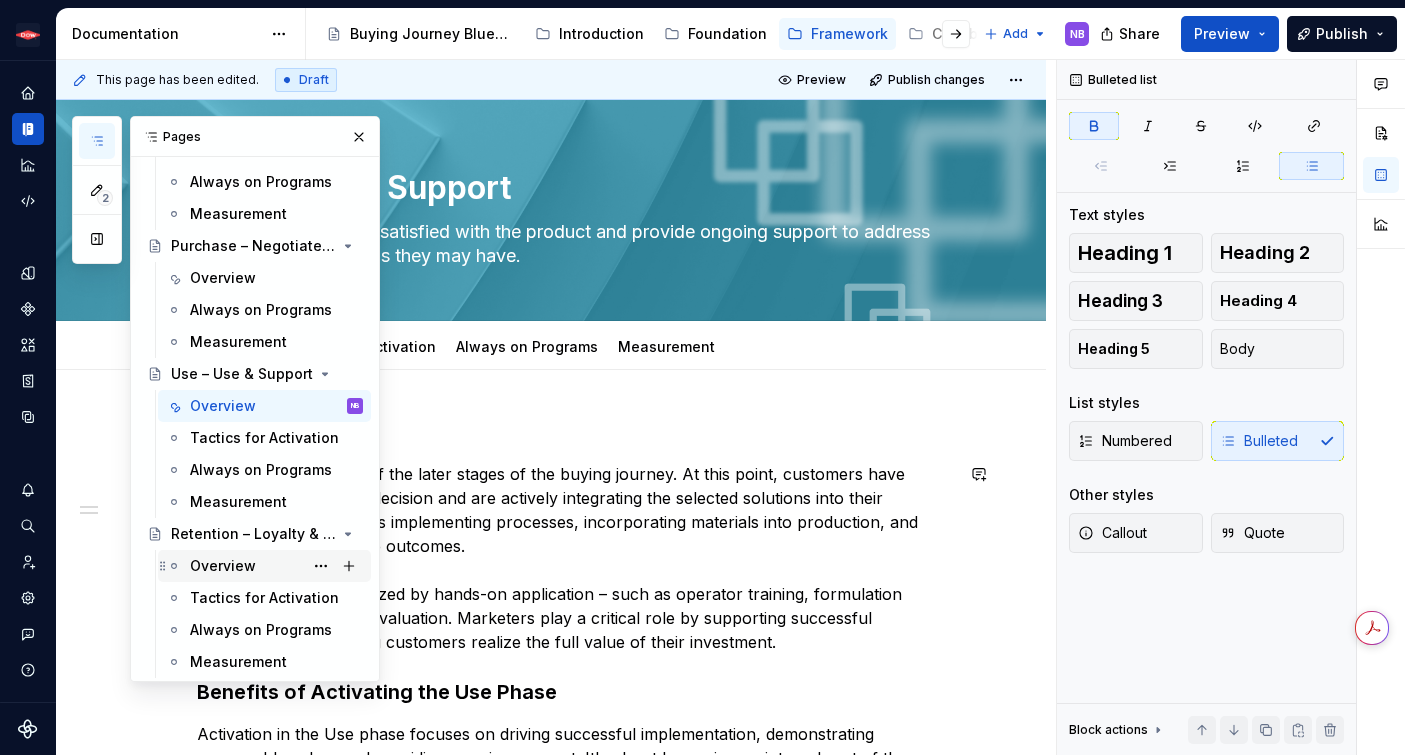 scroll, scrollTop: 483, scrollLeft: 0, axis: vertical 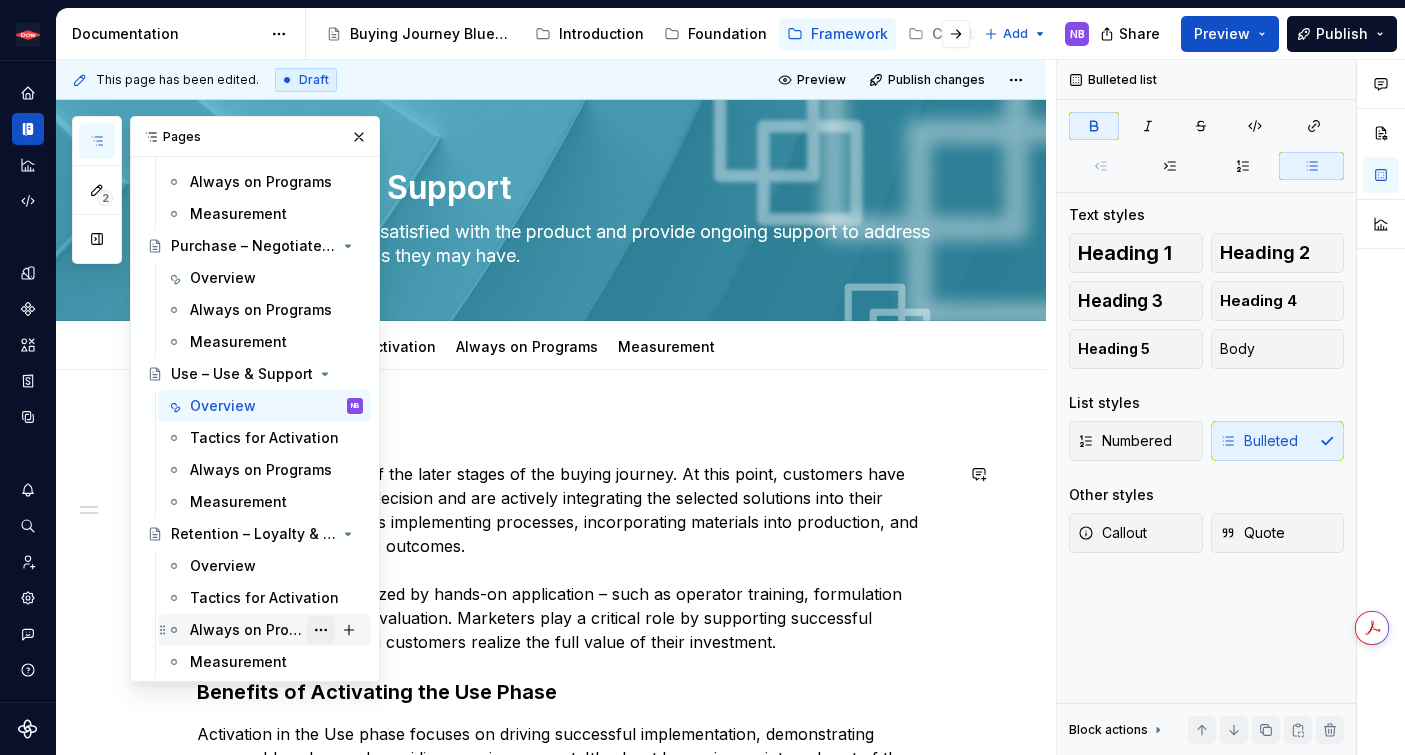 click at bounding box center [321, 630] 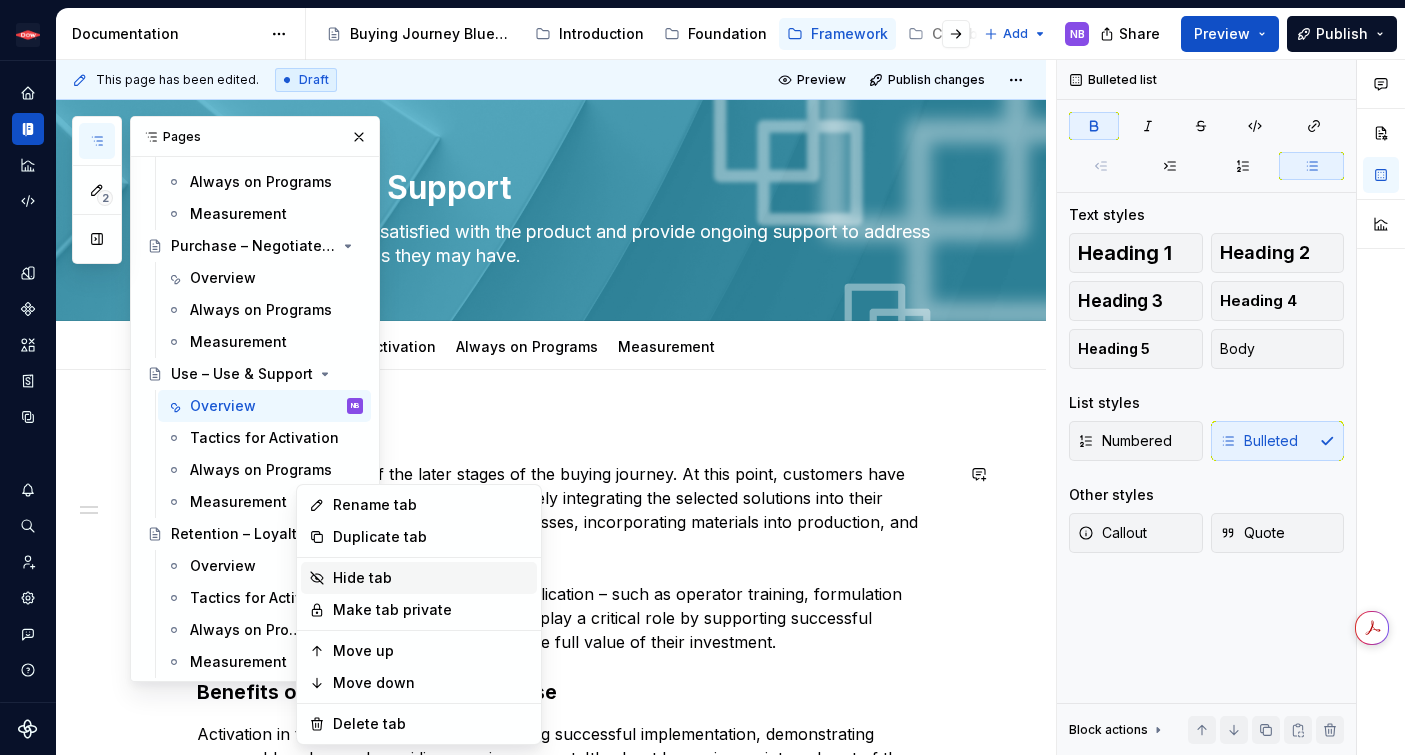click on "Hide tab" at bounding box center [431, 578] 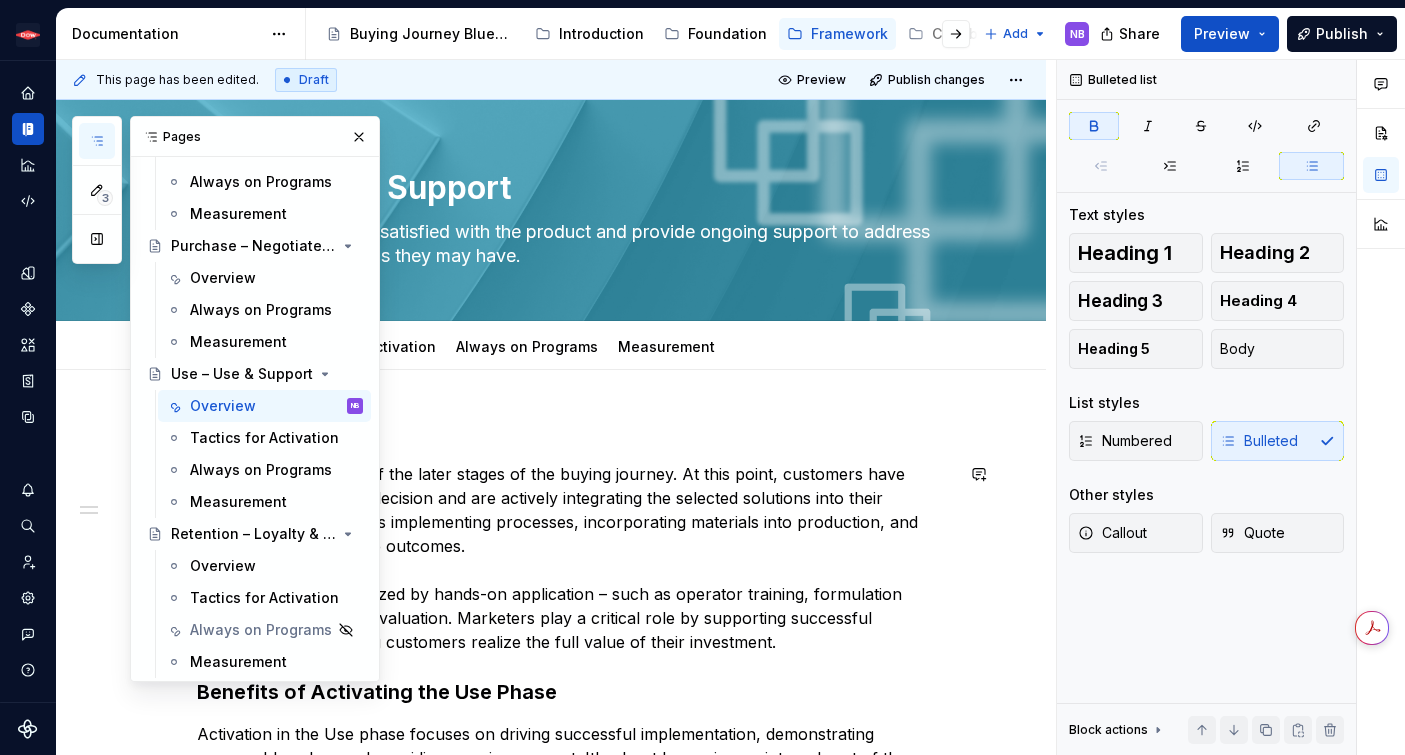 click on "The Use phase is one of the later stages of the buying journey. At this point, customers have made their purchasing decision and are actively integrating the selected solutions into their operations. This includes implementing processes, incorporating materials into production, and measuring performance outcomes.    This phase is characterized by hands-on application – such as operator training, formulation optimization, and yield evaluation. Marketers play a critical role by supporting successful integration and ensuring customers realize the full value of their investment." at bounding box center (575, 558) 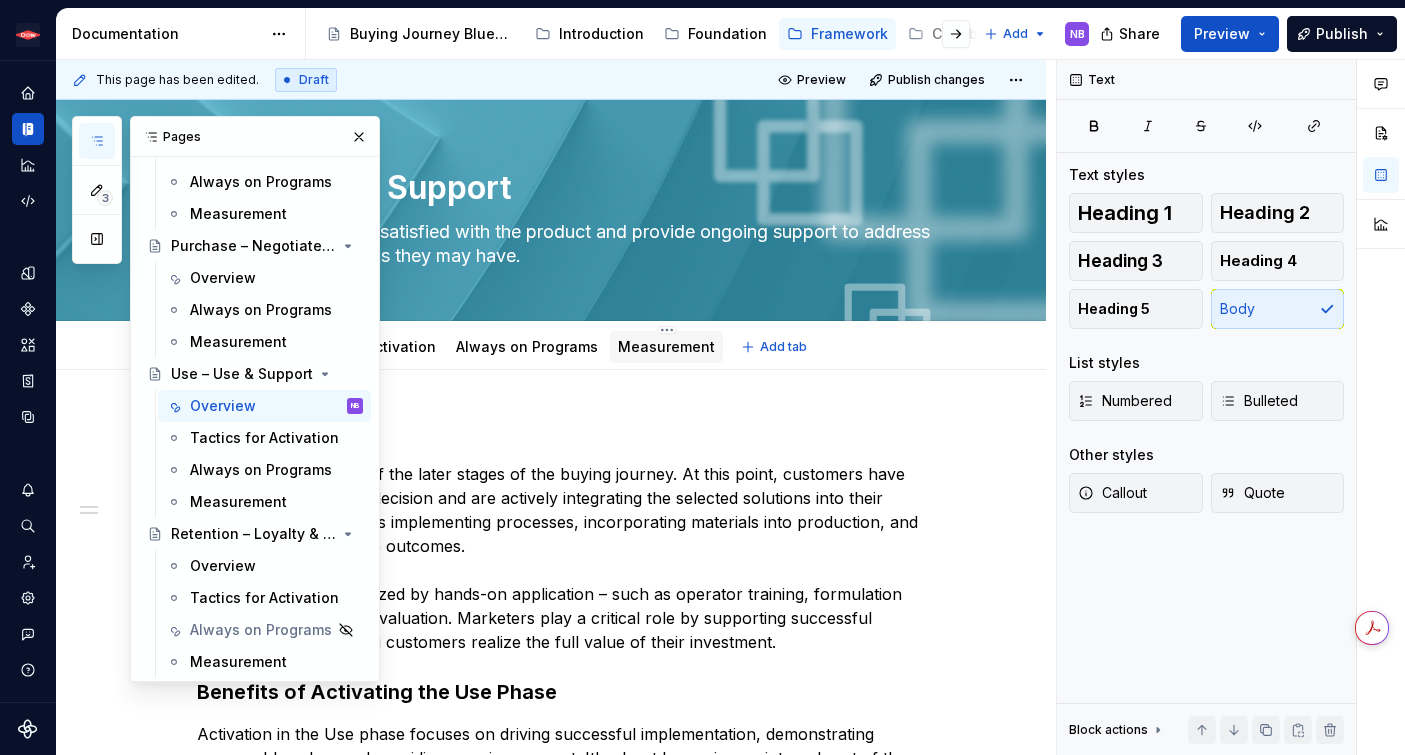 click on "Measurement" at bounding box center [666, 346] 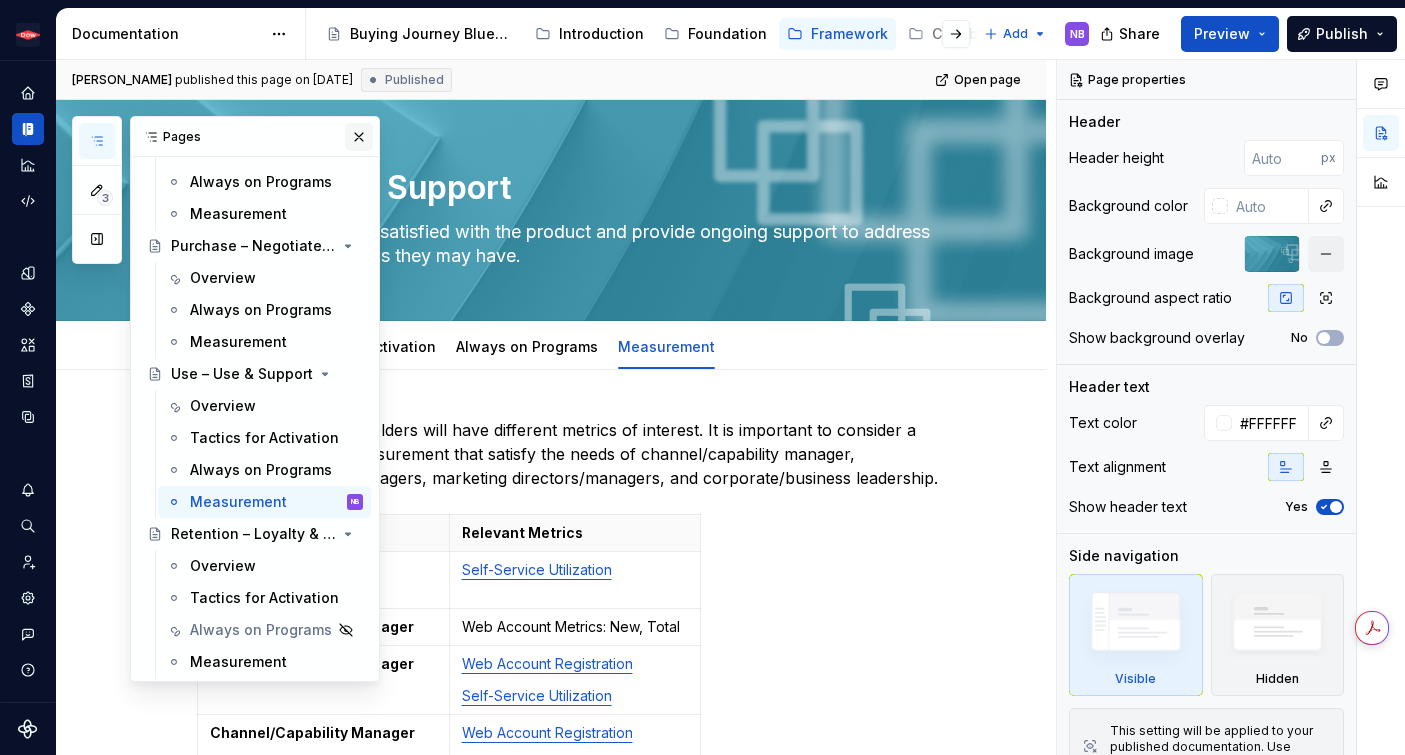 click at bounding box center (359, 137) 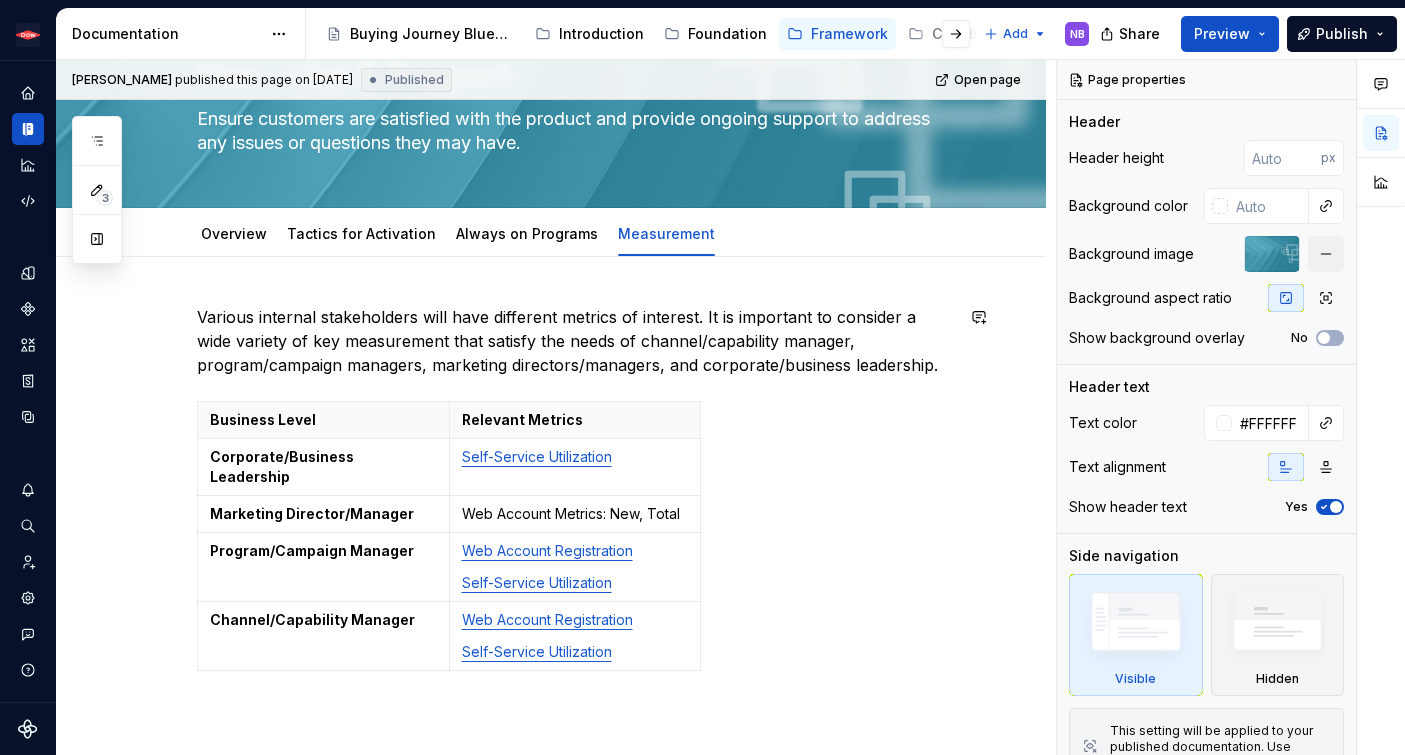 scroll, scrollTop: 195, scrollLeft: 0, axis: vertical 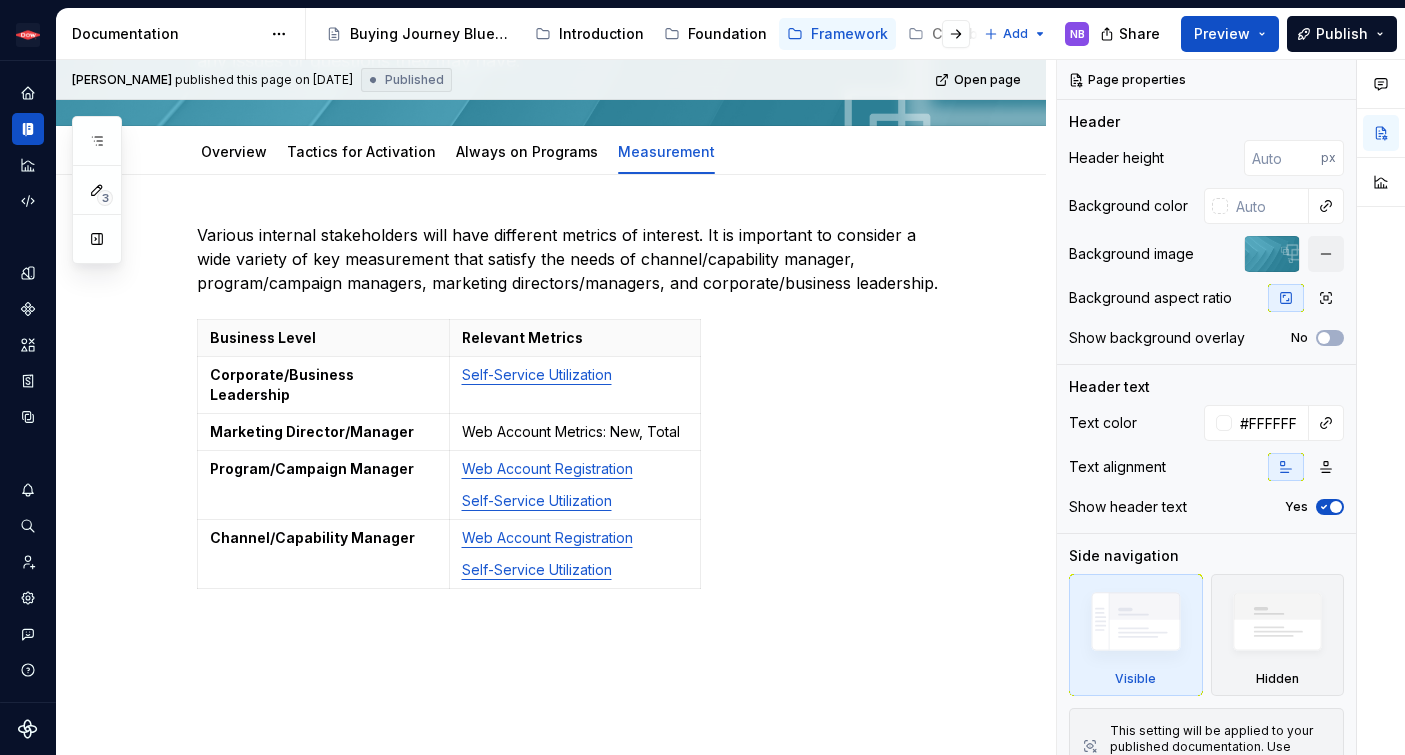 click at bounding box center [1381, 407] 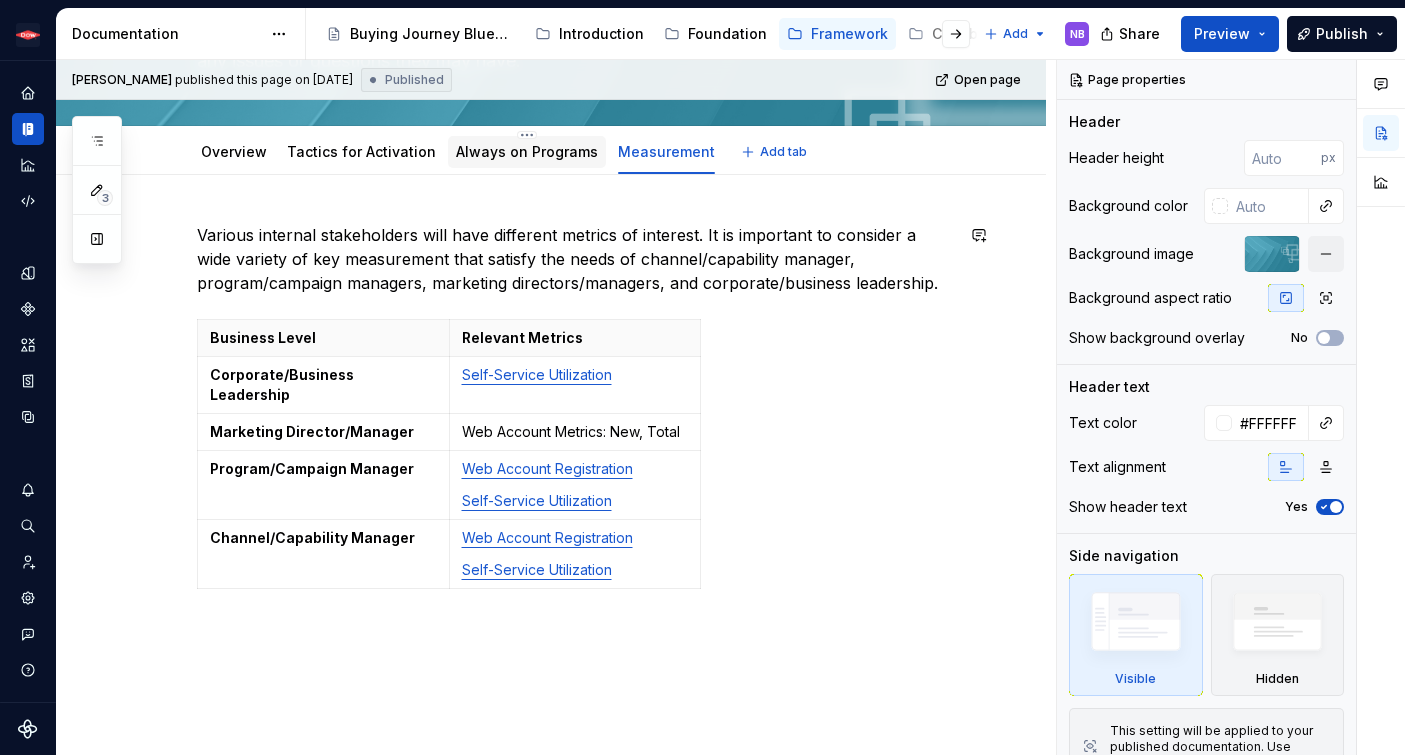 click at bounding box center (527, 171) 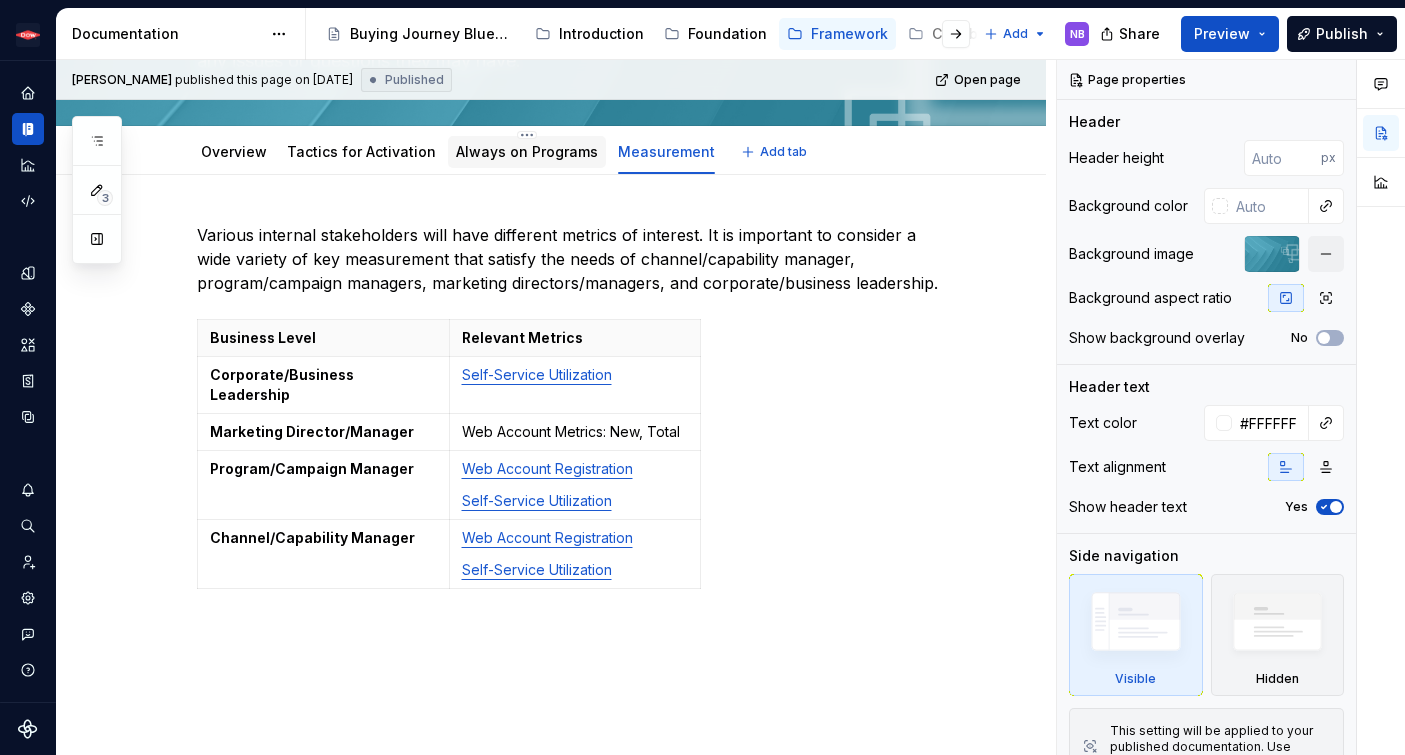 click on "Always on Programs" at bounding box center [527, 151] 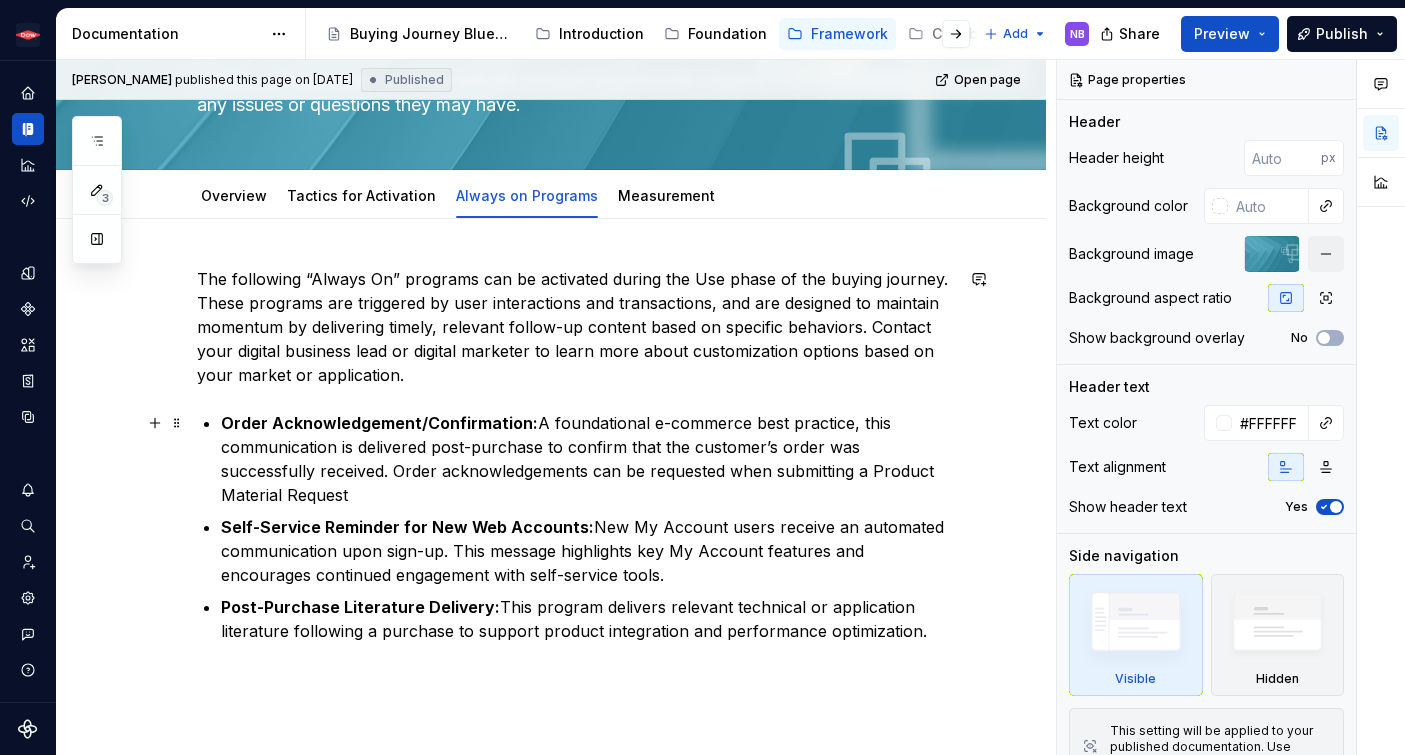 scroll, scrollTop: 251, scrollLeft: 0, axis: vertical 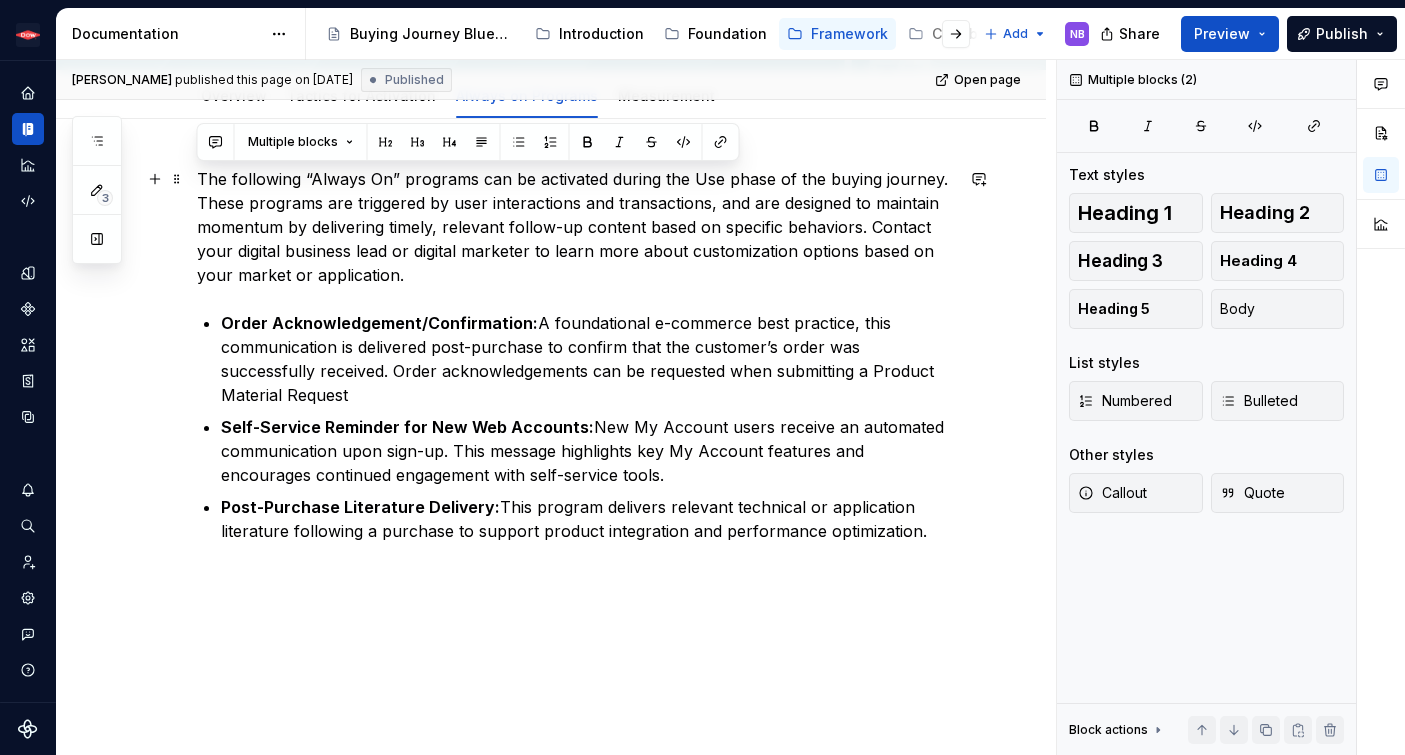 drag, startPoint x: 915, startPoint y: 532, endPoint x: 198, endPoint y: 182, distance: 797.8653 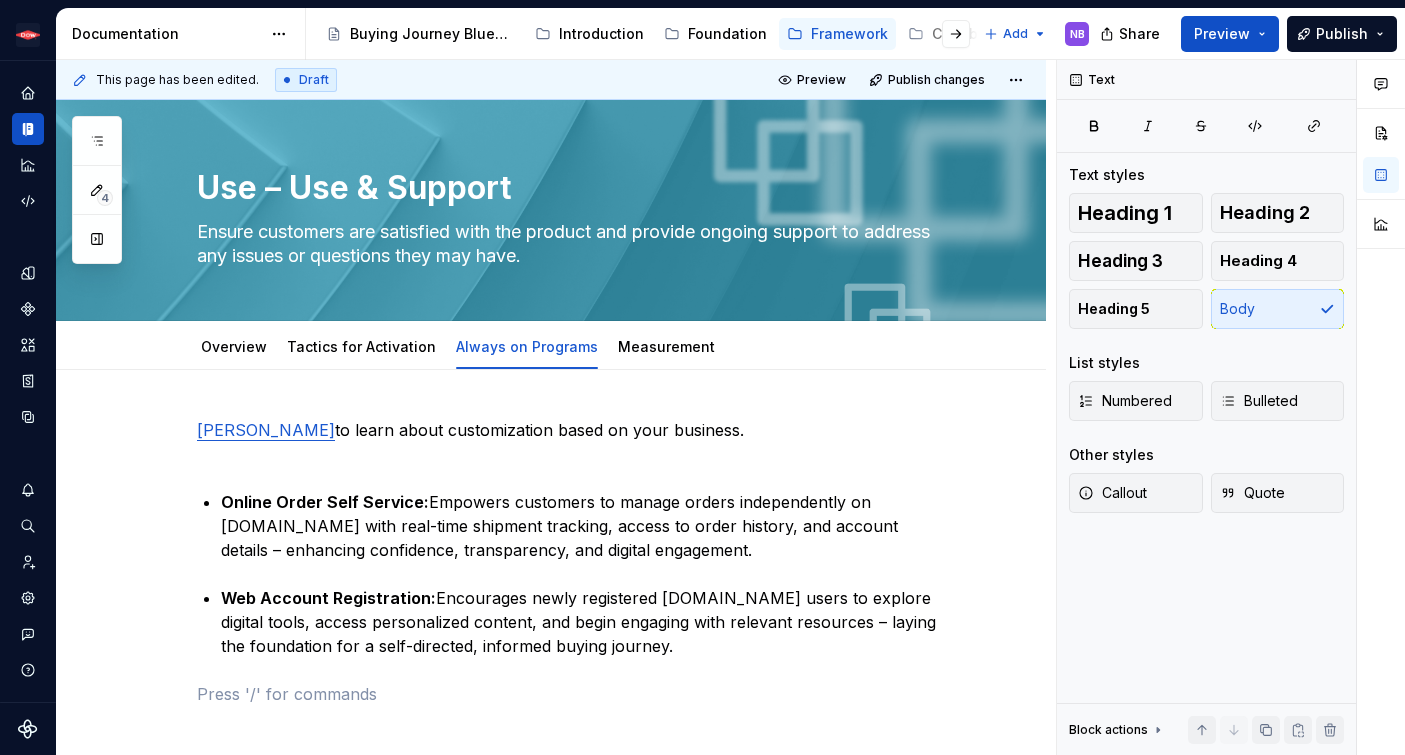 scroll, scrollTop: 89, scrollLeft: 0, axis: vertical 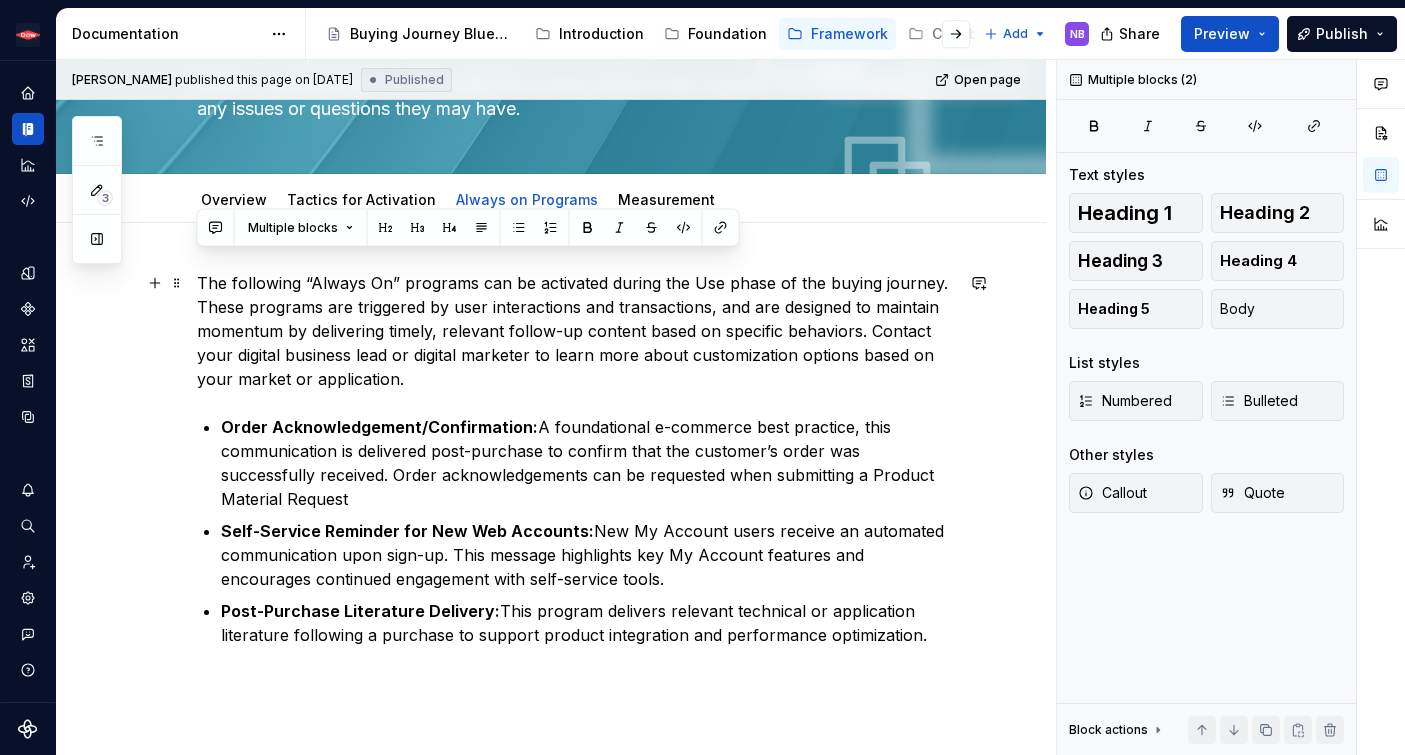 type on "*" 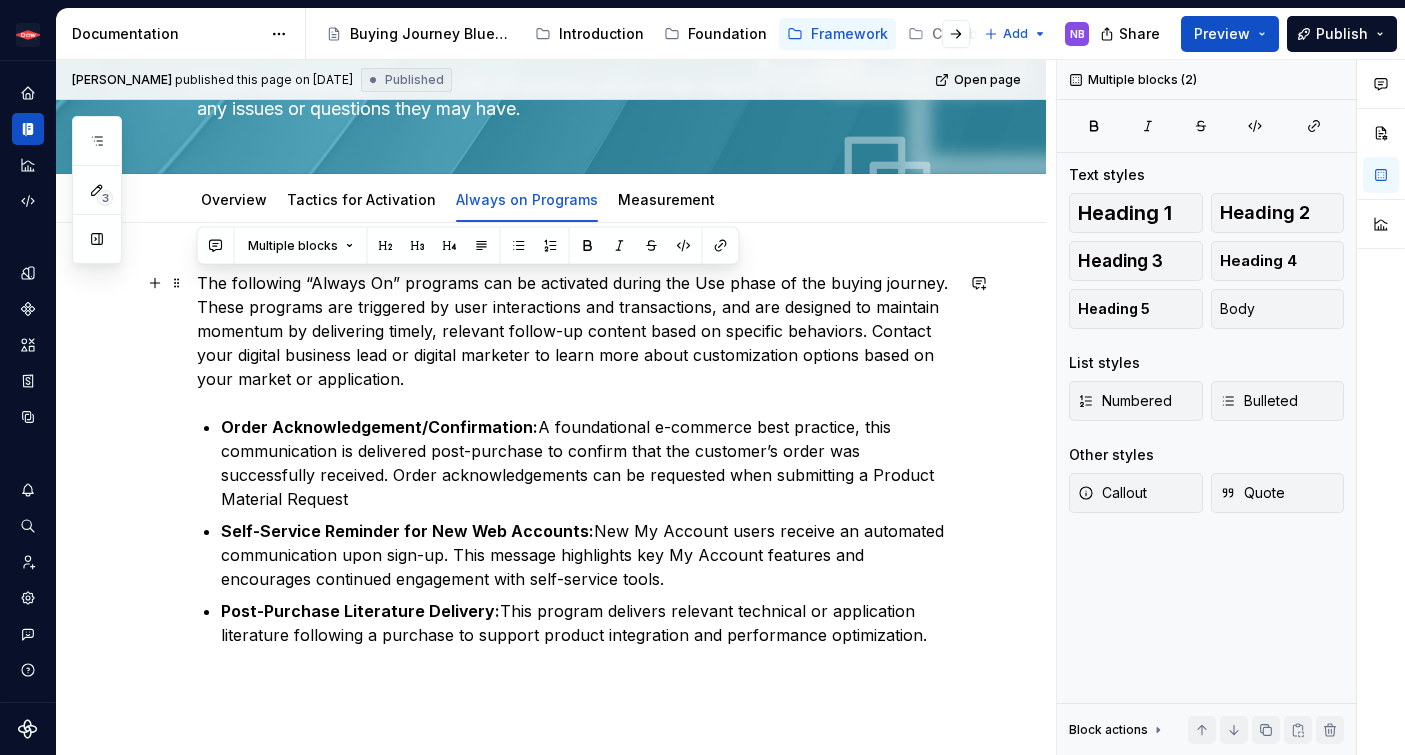 drag, startPoint x: 926, startPoint y: 439, endPoint x: 200, endPoint y: 273, distance: 744.7362 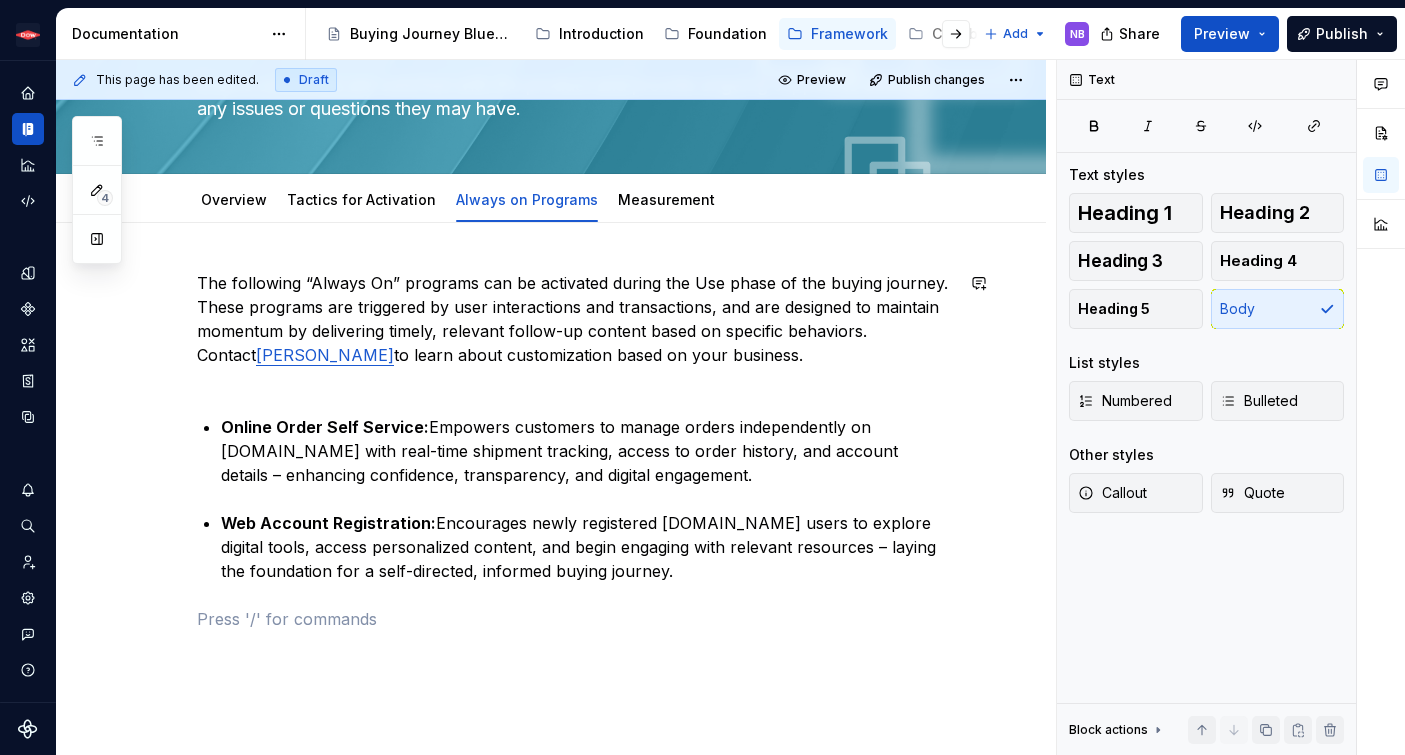 click on "The following “Always On” programs can be activated during the Use phase of the buying journey. These programs are triggered by user interactions and transactions, and are designed to maintain momentum by delivering timely, relevant follow-up content based on specific behaviors. Contact  [PERSON_NAME]  to learn about customization based on your business.    Online Order Self Service:  Empowers customers to manage orders independently on [DOMAIN_NAME] with real-time shipment tracking, access to order history, and account details – enhancing confidence, transparency, and digital engagement.    Web Account Registration:  Encourages newly registered [DOMAIN_NAME] users to explore digital tools, access personalized content, and begin engaging with relevant resources – laying the foundation for a self-directed, informed buying journey." at bounding box center [575, 451] 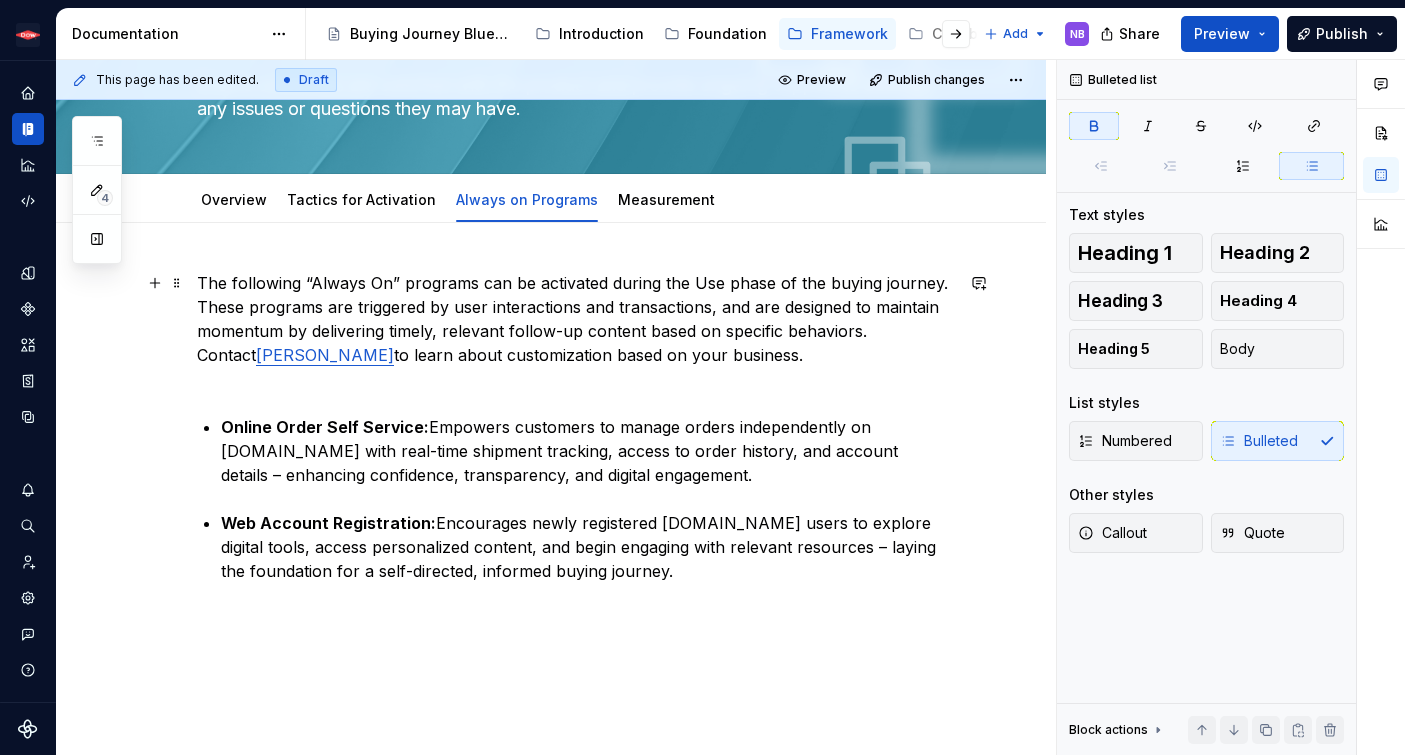 click on "The following “Always On” programs can be activated during the Use phase of the buying journey. These programs are triggered by user interactions and transactions, and are designed to maintain momentum by delivering timely, relevant follow-up content based on specific behaviors. Contact  [PERSON_NAME]  to learn about customization based on your business." at bounding box center [575, 331] 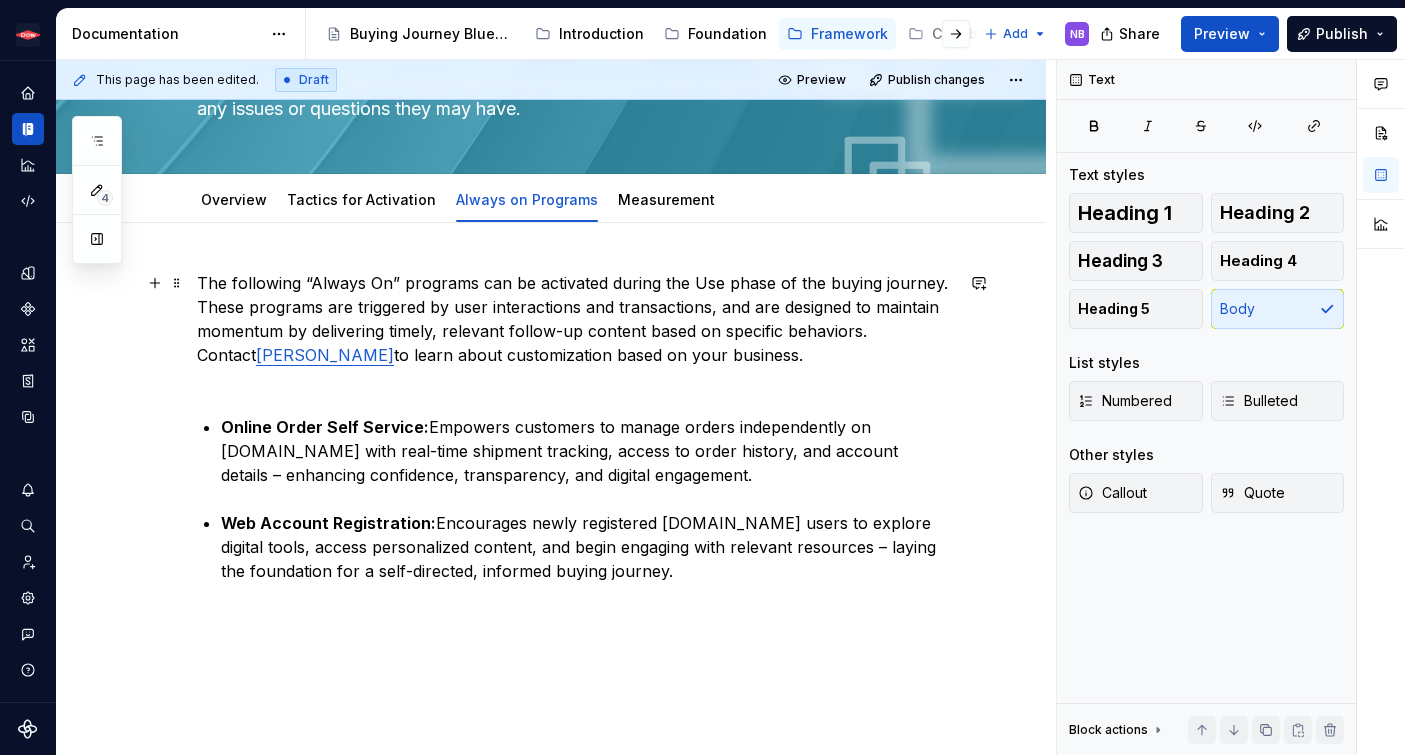 type 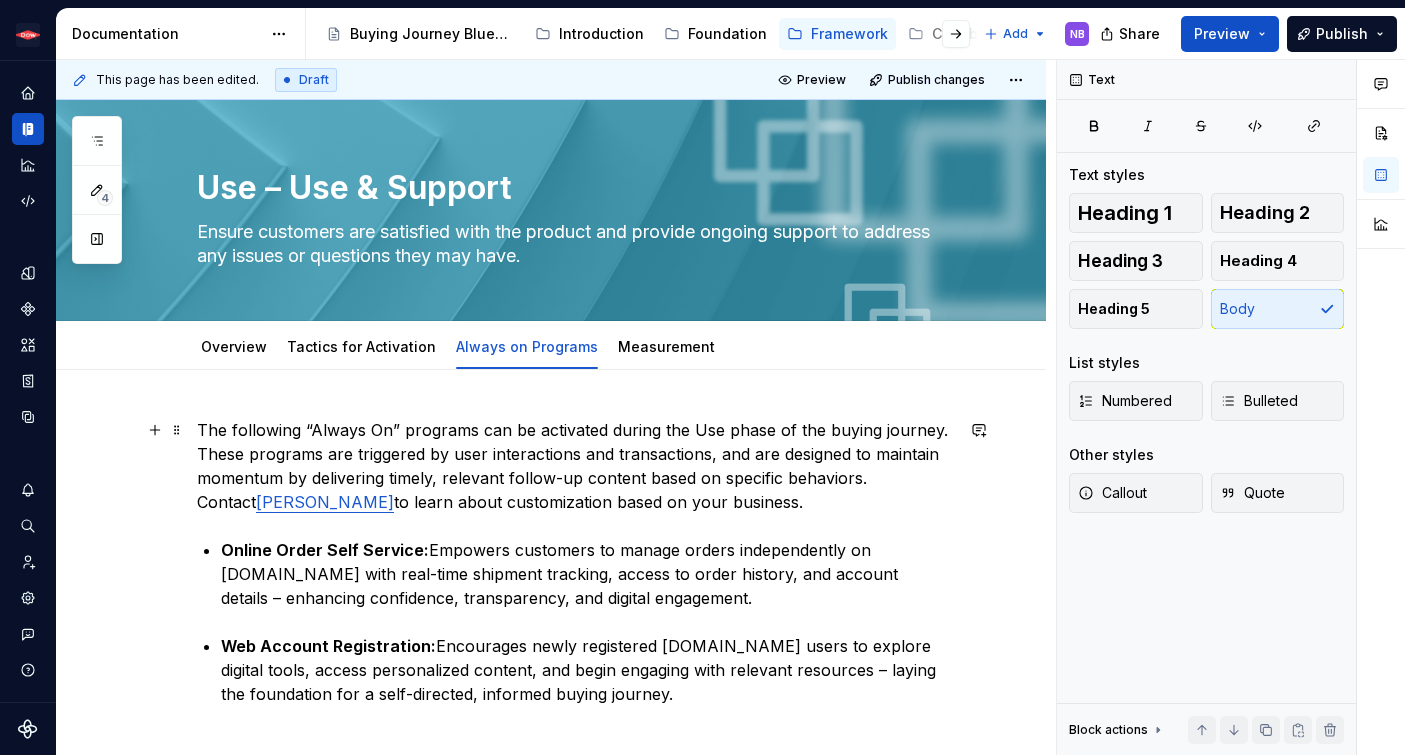 scroll, scrollTop: 249, scrollLeft: 0, axis: vertical 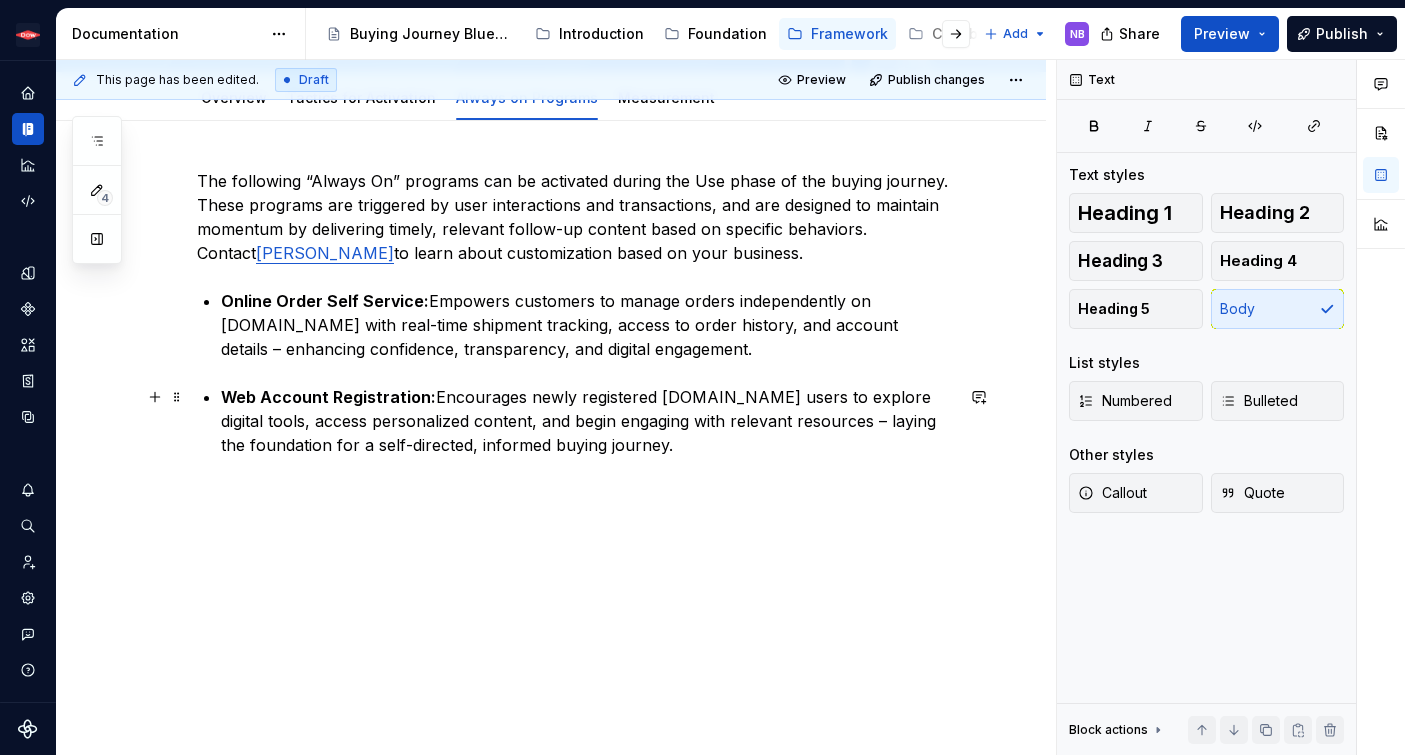 click on "The following “Always On” programs can be activated during the Use phase of the buying journey. These programs are triggered by user interactions and transactions, and are designed to maintain momentum by delivering timely, relevant follow-up content based on specific behaviors. Contact  [PERSON_NAME]  to learn about customization based on your business. Online Order Self Service:  Empowers customers to manage orders independently on [DOMAIN_NAME] with real-time shipment tracking, access to order history, and account details – enhancing confidence, transparency, and digital engagement.    Web Account Registration:  Encourages newly registered [DOMAIN_NAME] users to explore digital tools, access personalized content, and begin engaging with relevant resources – laying the foundation for a self-directed, informed buying journey." at bounding box center (575, 337) 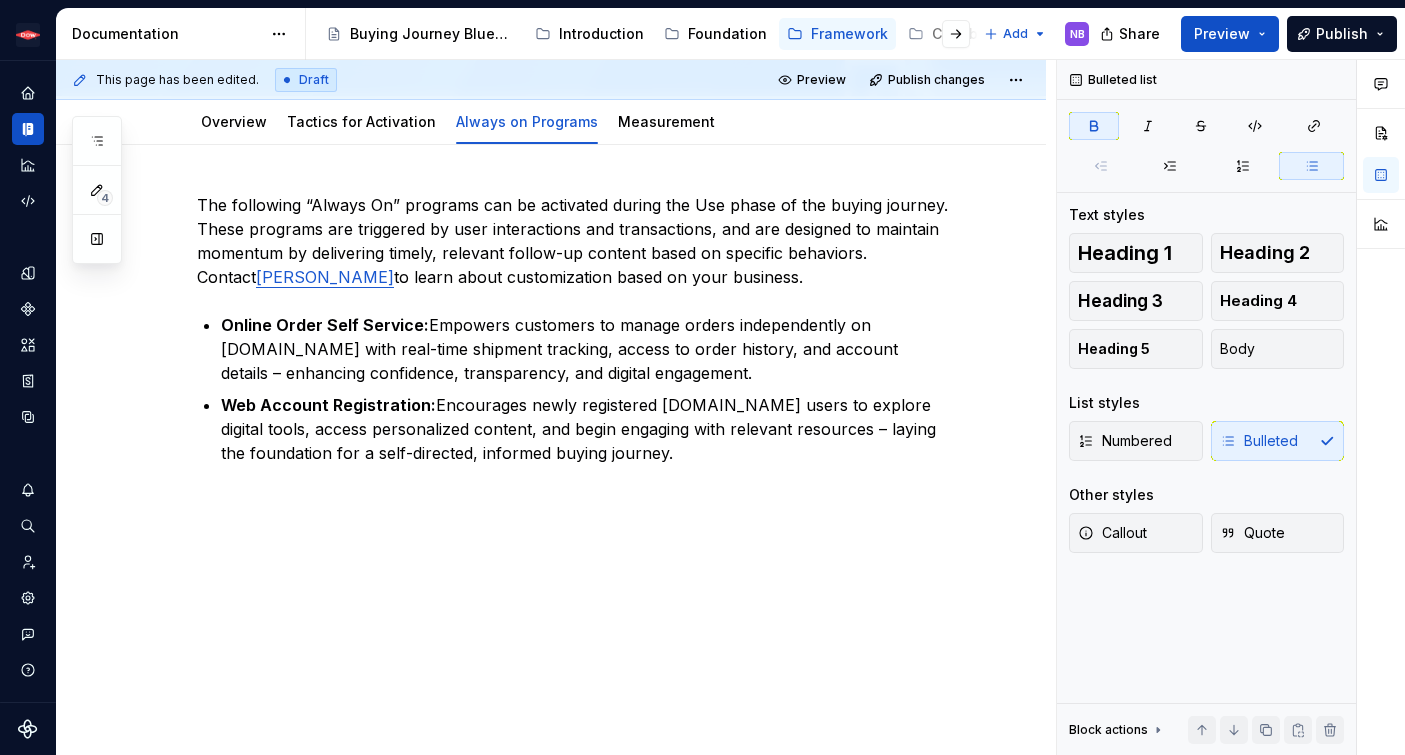 scroll, scrollTop: 233, scrollLeft: 0, axis: vertical 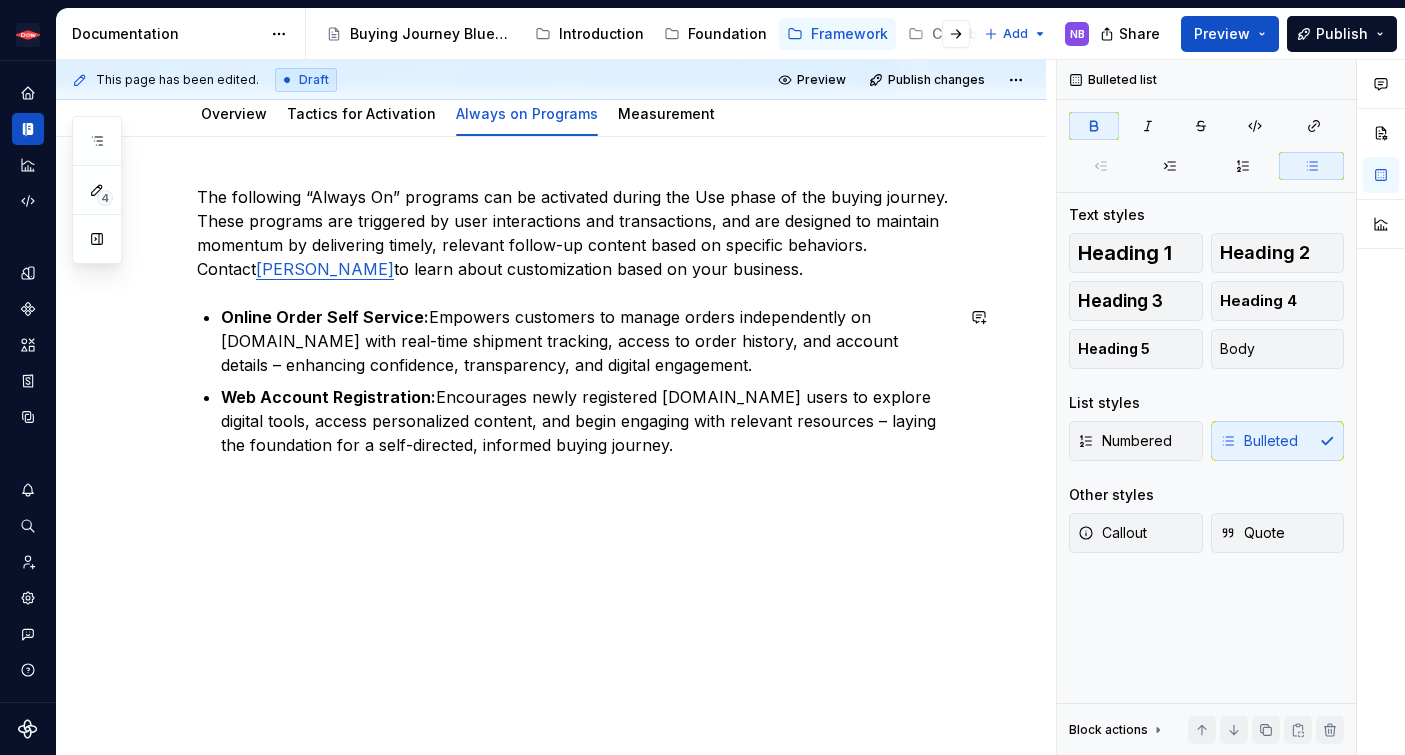 click on "The following “Always On” programs can be activated during the Use phase of the buying journey. These programs are triggered by user interactions and transactions, and are designed to maintain momentum by delivering timely, relevant follow-up content based on specific behaviors. Contact  [PERSON_NAME]  to learn about customization based on your business. Online Order Self Service:  Empowers customers to manage orders independently on [DOMAIN_NAME] with real-time shipment tracking, access to order history, and account details – enhancing confidence, transparency, and digital engagement. Web Account Registration:  Encourages newly registered [DOMAIN_NAME] users to explore digital tools, access personalized content, and begin engaging with relevant resources – laying the foundation for a self-directed, informed buying journey." at bounding box center [575, 345] 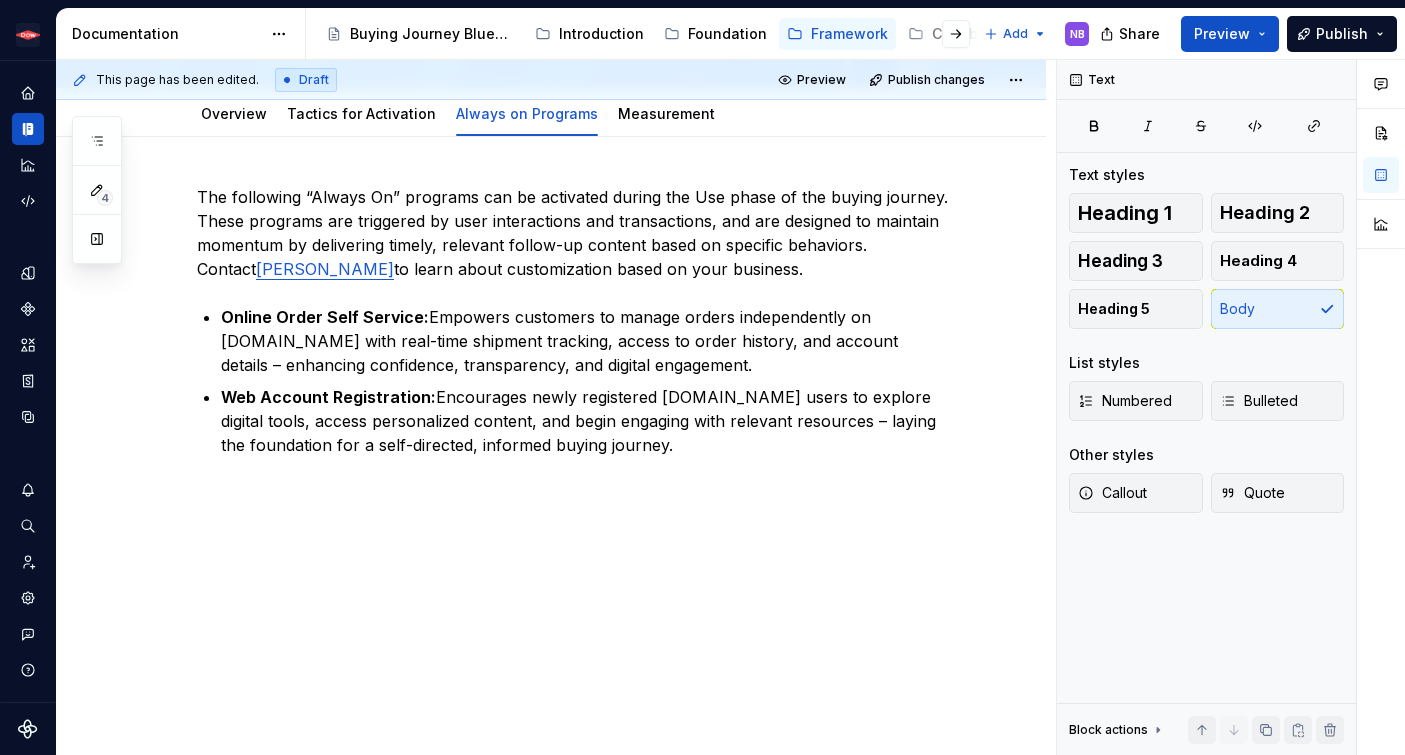 click on "4" at bounding box center (97, 190) 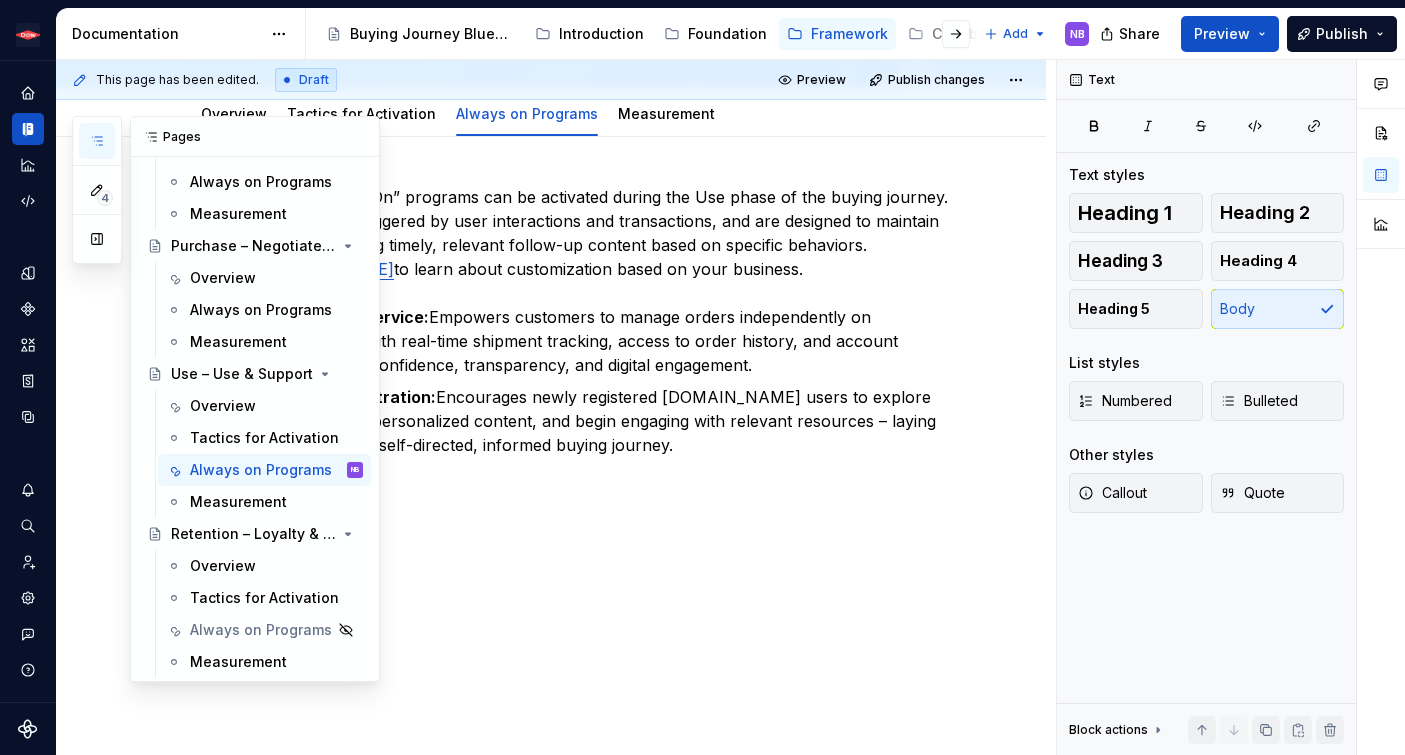 click at bounding box center [97, 141] 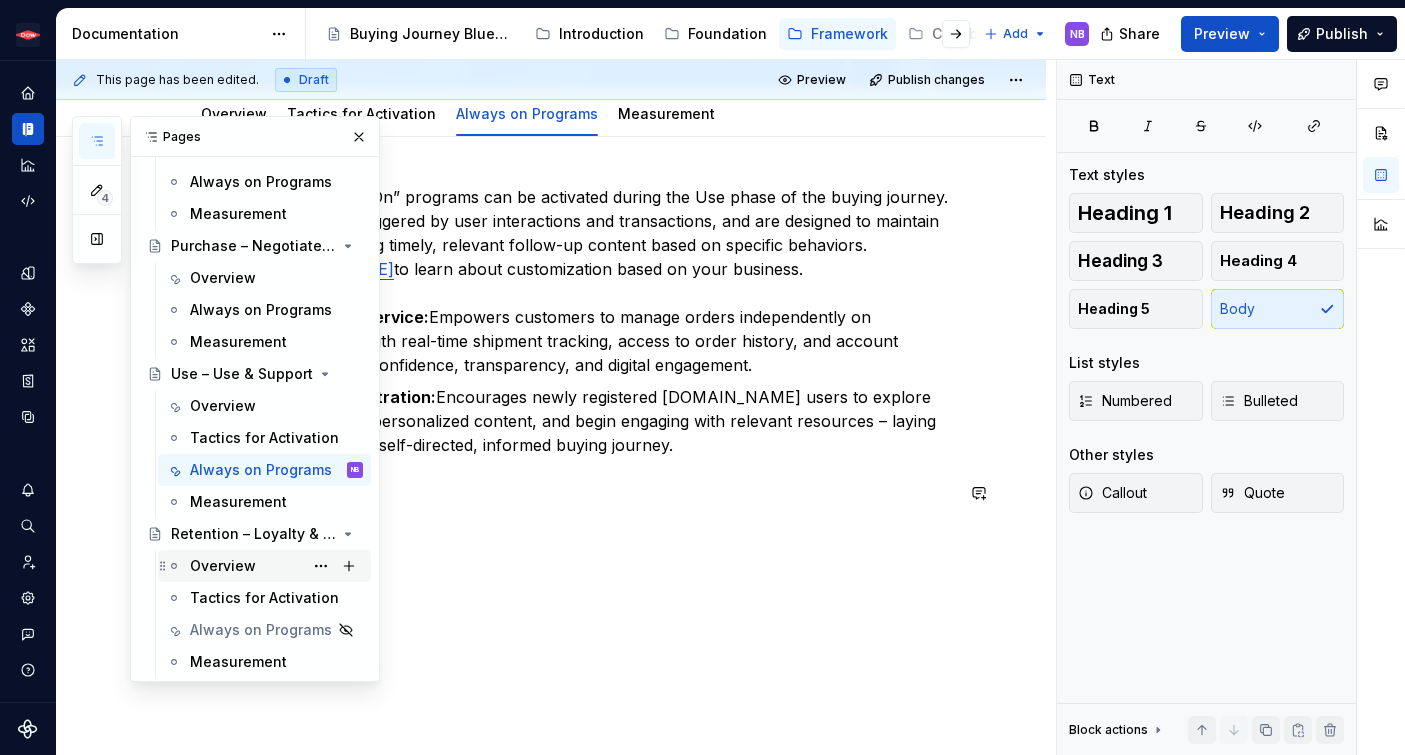 click on "Overview" at bounding box center (223, 566) 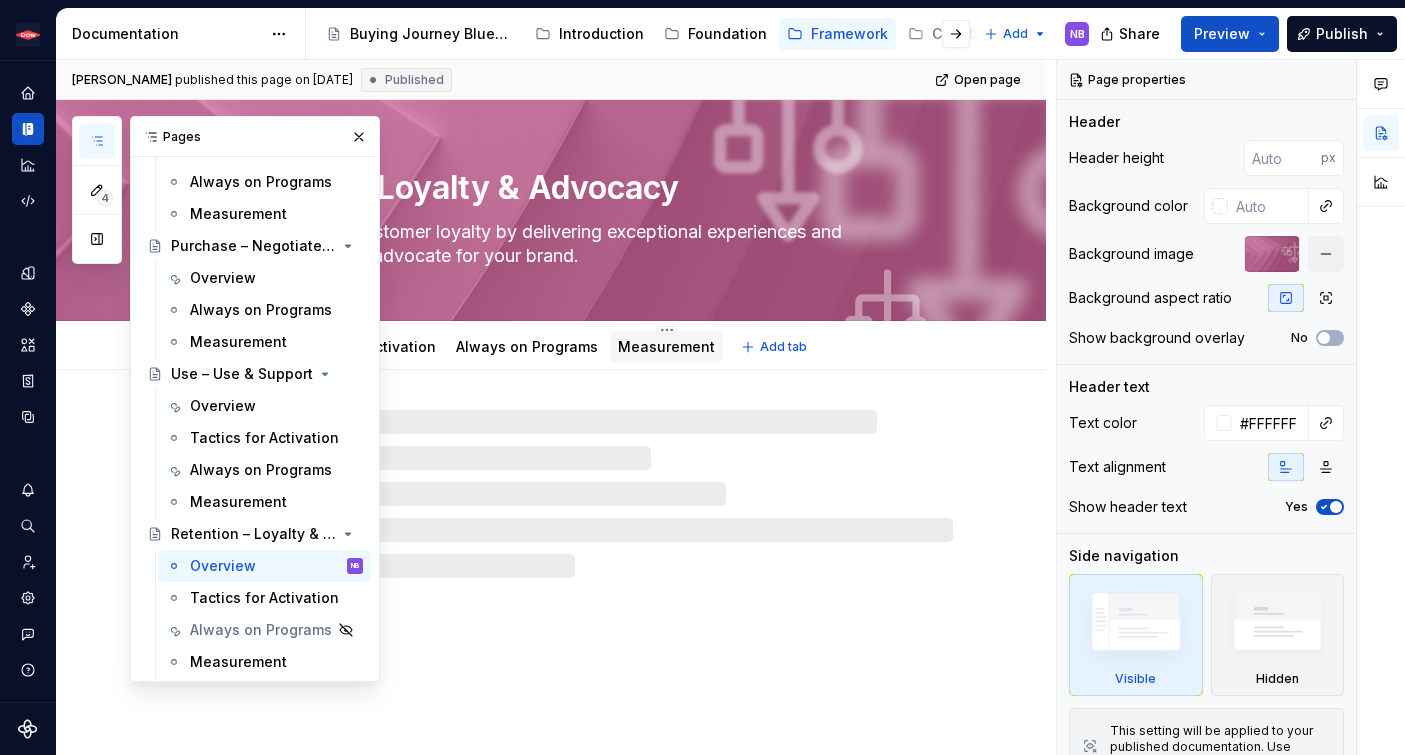 click on "Measurement" at bounding box center (666, 346) 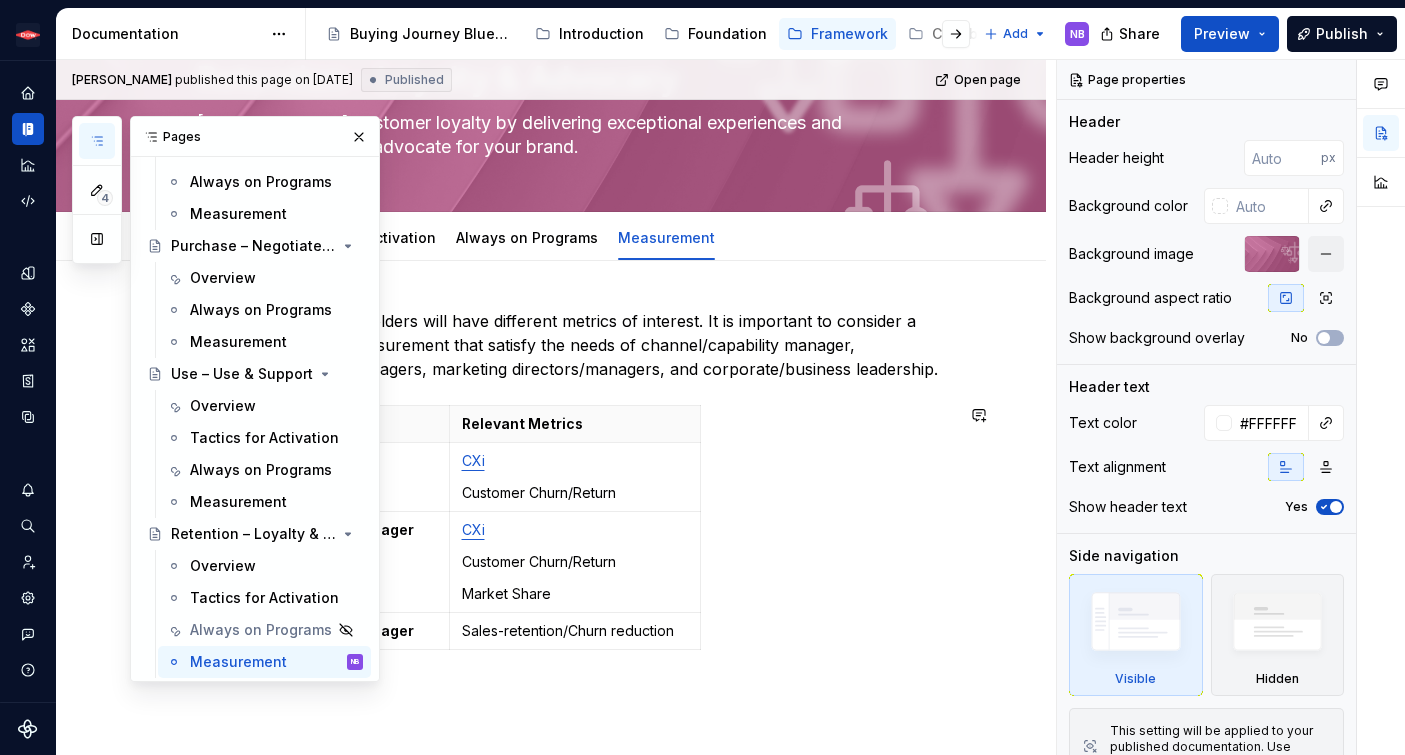 scroll, scrollTop: 191, scrollLeft: 0, axis: vertical 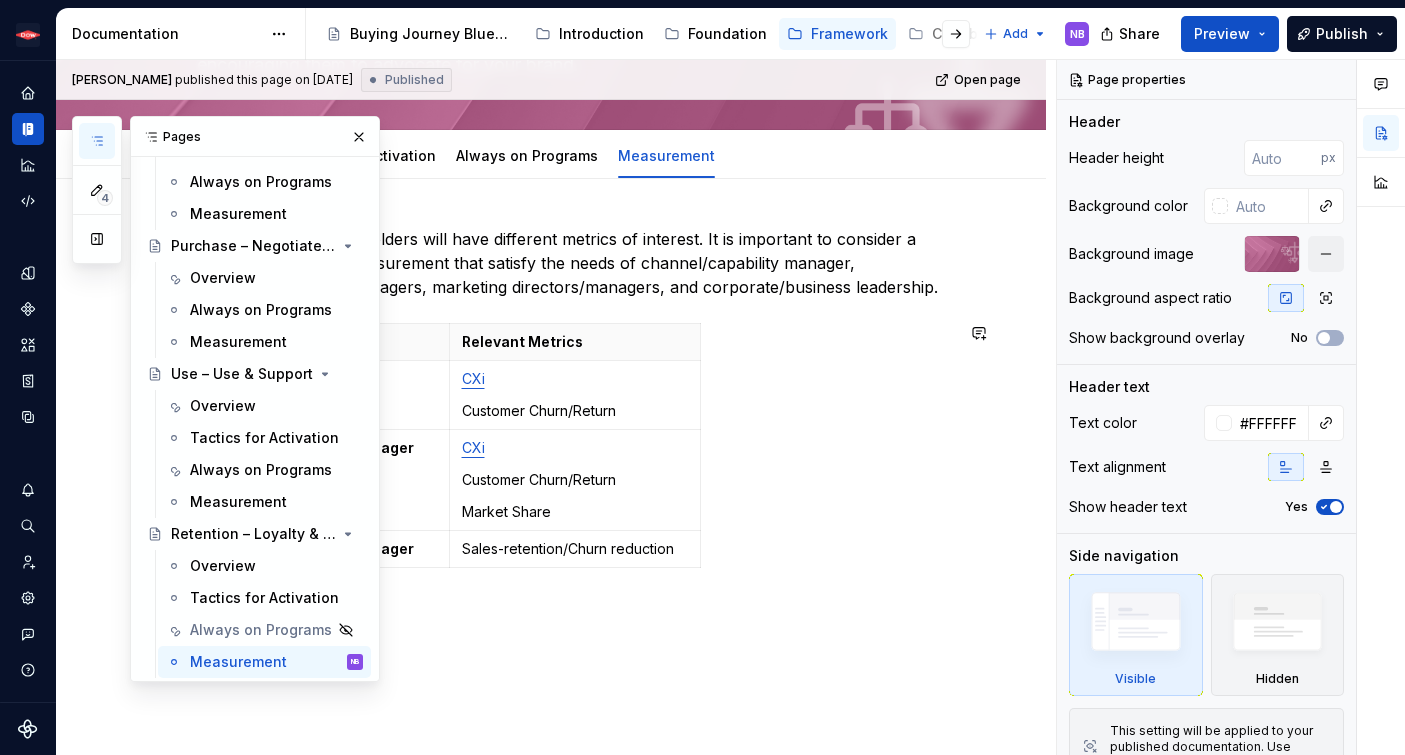 click on "Business Level Relevant Metrics Corporate/Business Leadership CXi   Customer Churn/Return Marketing Director/Manager  CXi   Customer Churn/Return  Market Share Program/Campaign Manager Sales-retention/Churn reduction" at bounding box center (575, 449) 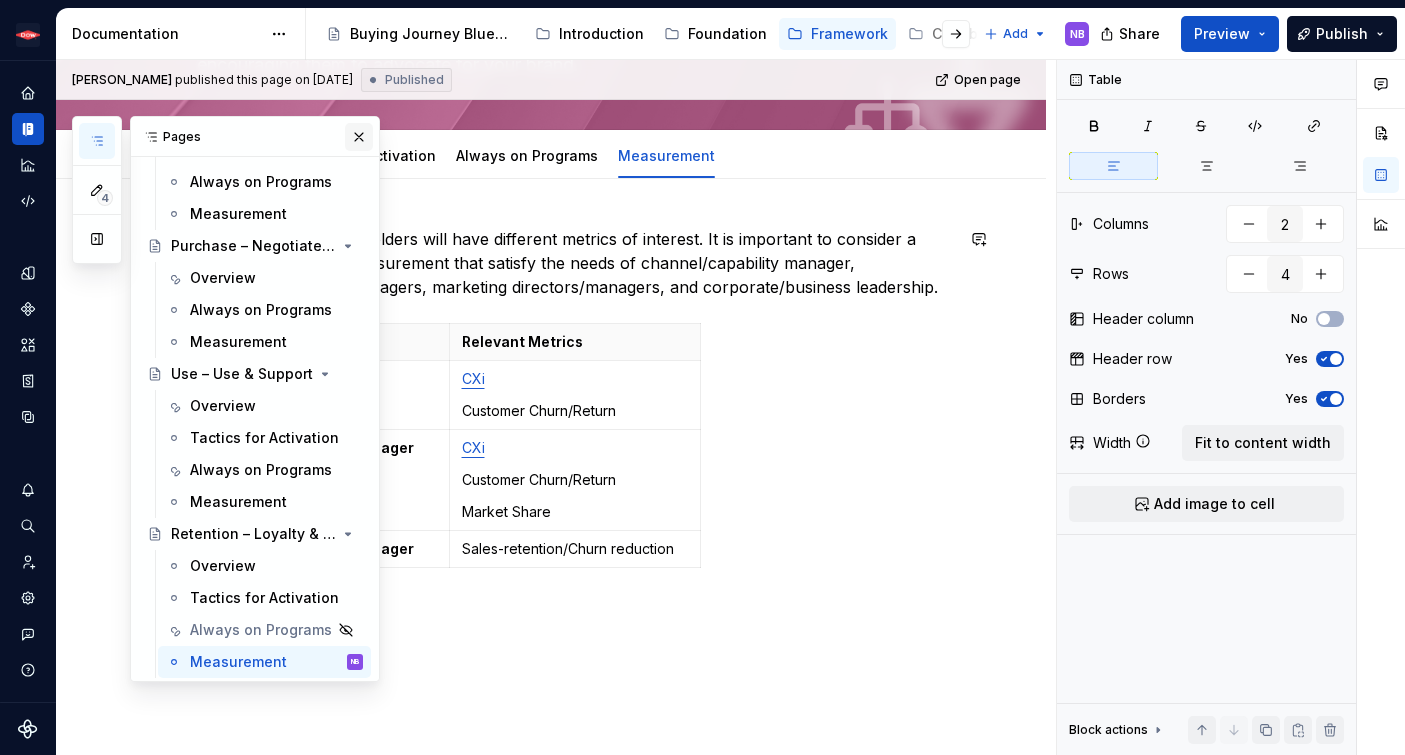 click at bounding box center (359, 137) 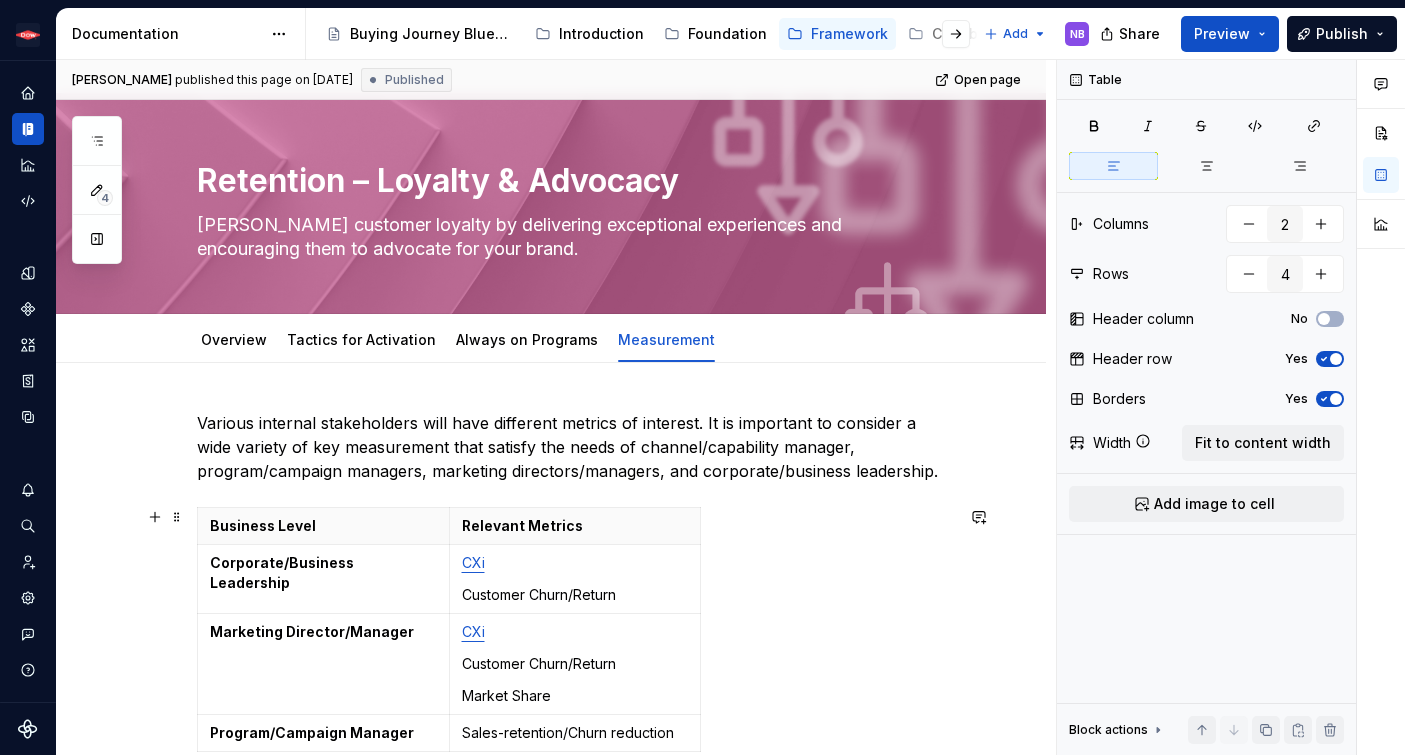 scroll, scrollTop: 0, scrollLeft: 0, axis: both 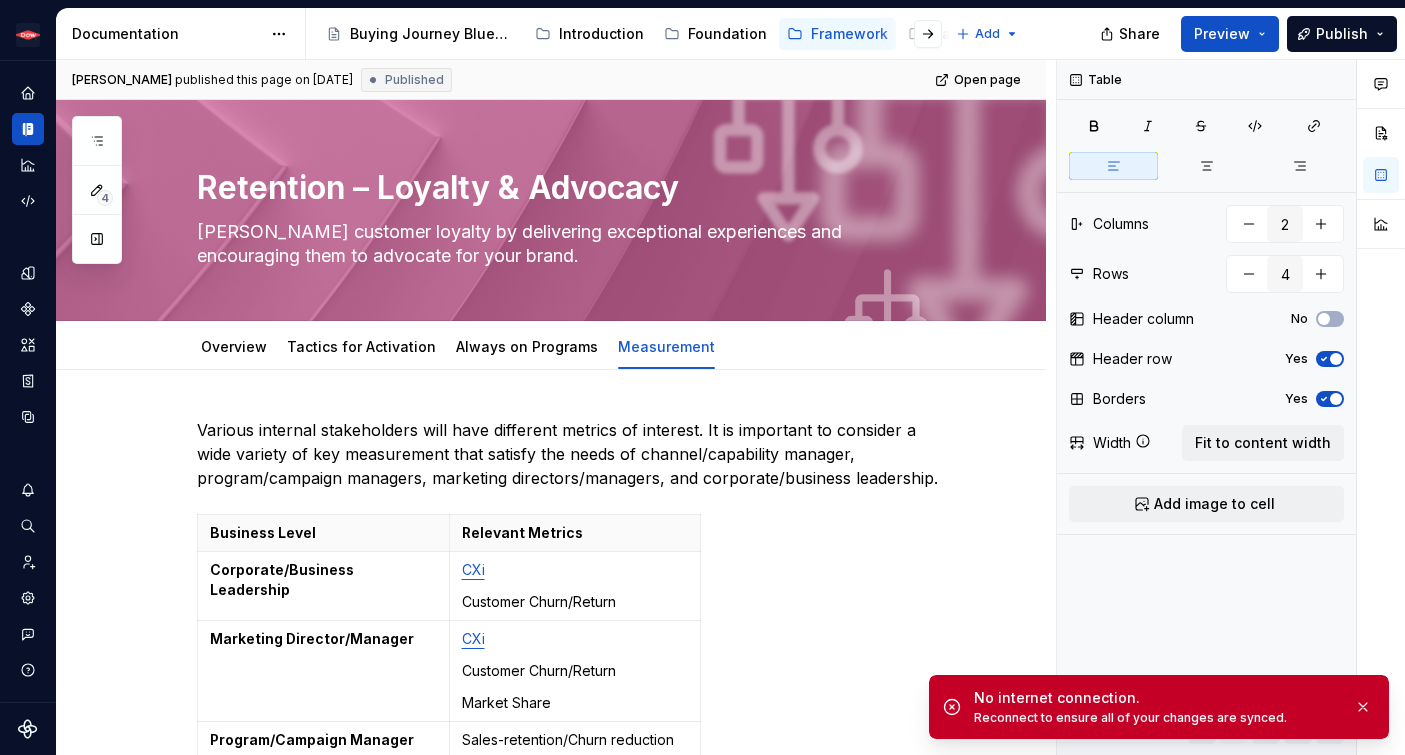 type on "*" 